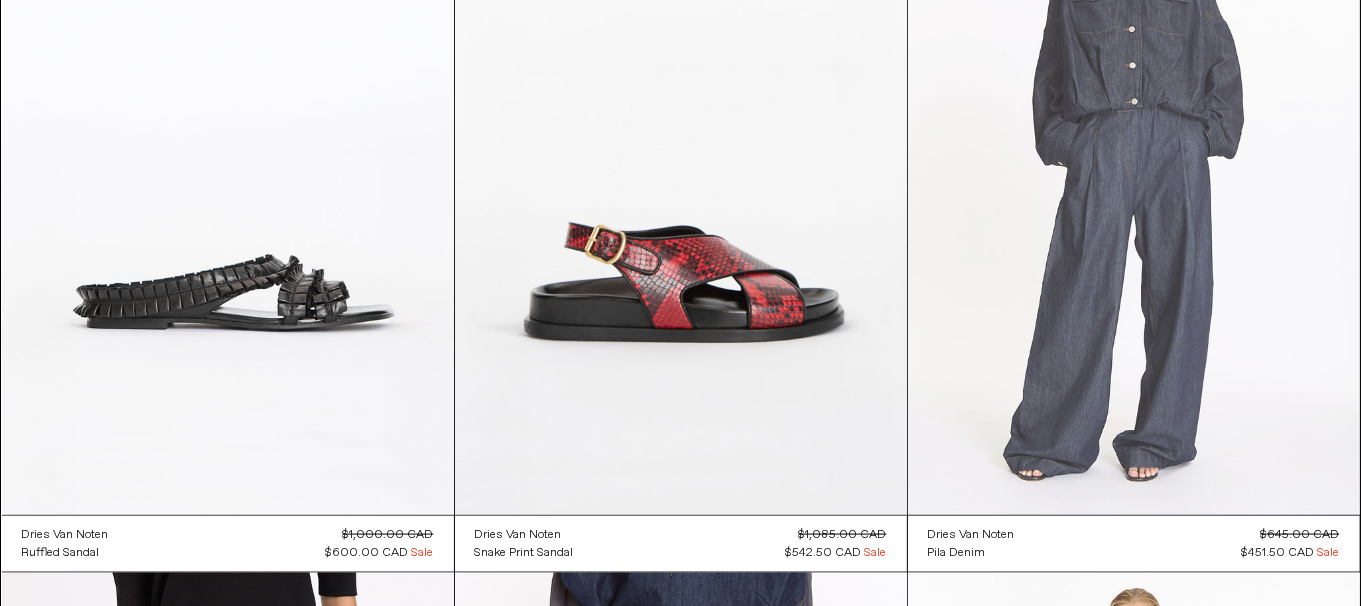 scroll, scrollTop: 2500, scrollLeft: 0, axis: vertical 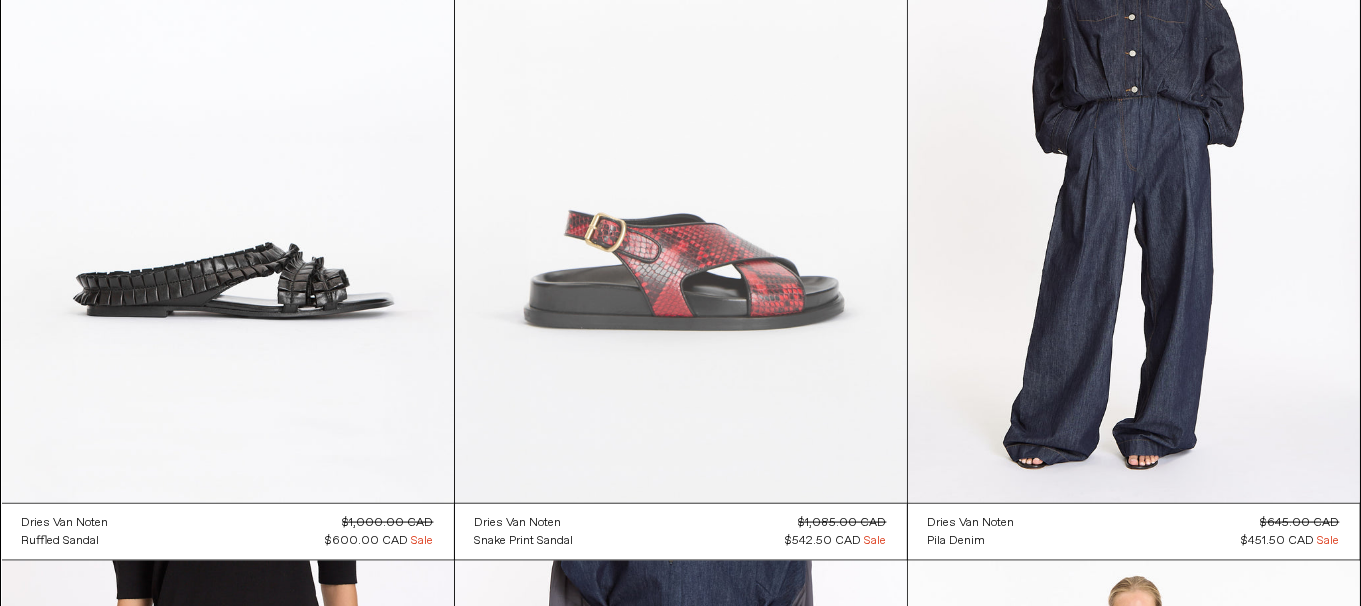 click at bounding box center [681, 164] 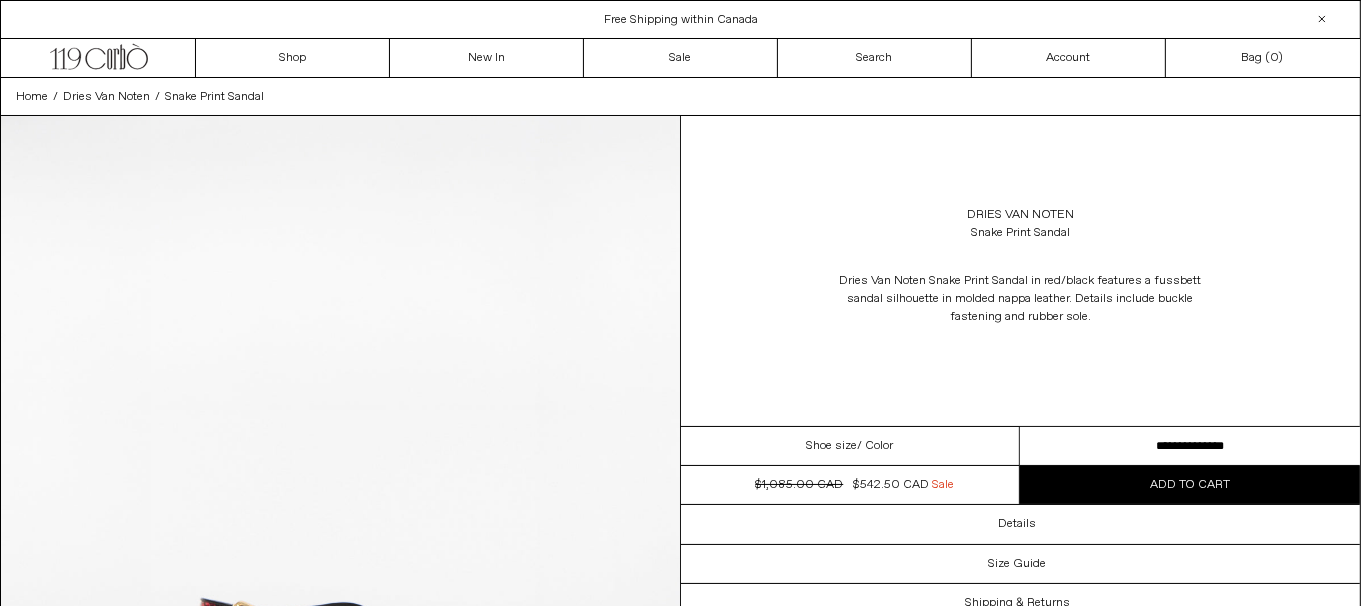 scroll, scrollTop: 0, scrollLeft: 0, axis: both 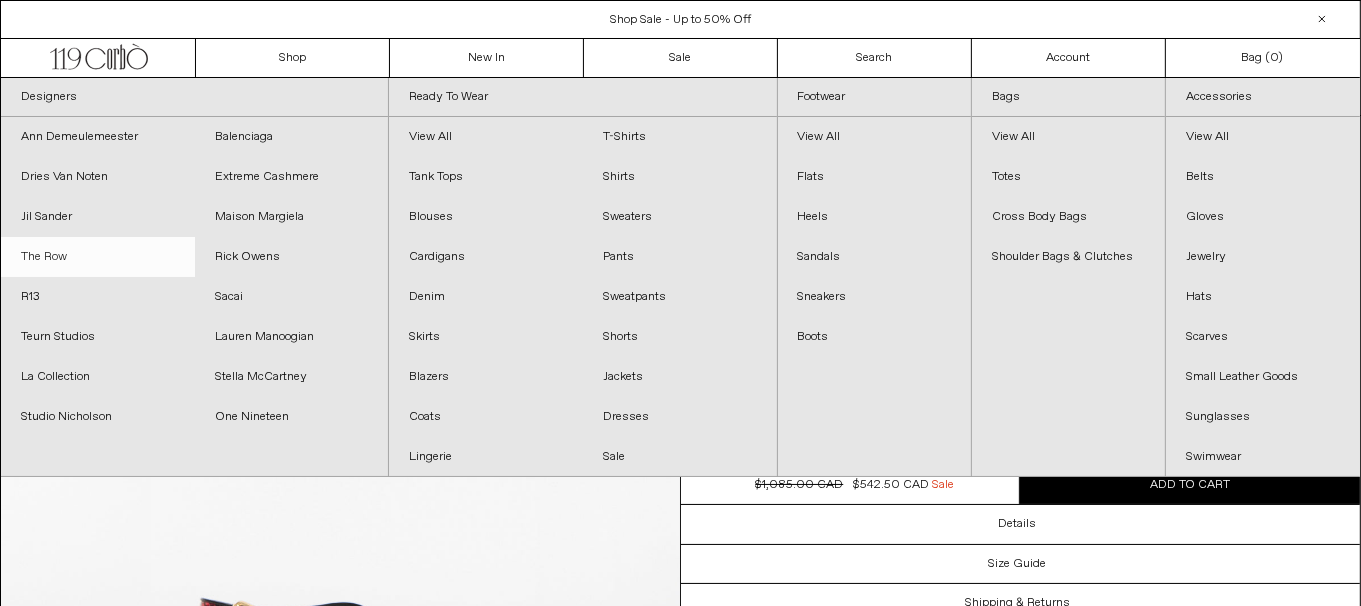 click on "The Row" at bounding box center (98, 257) 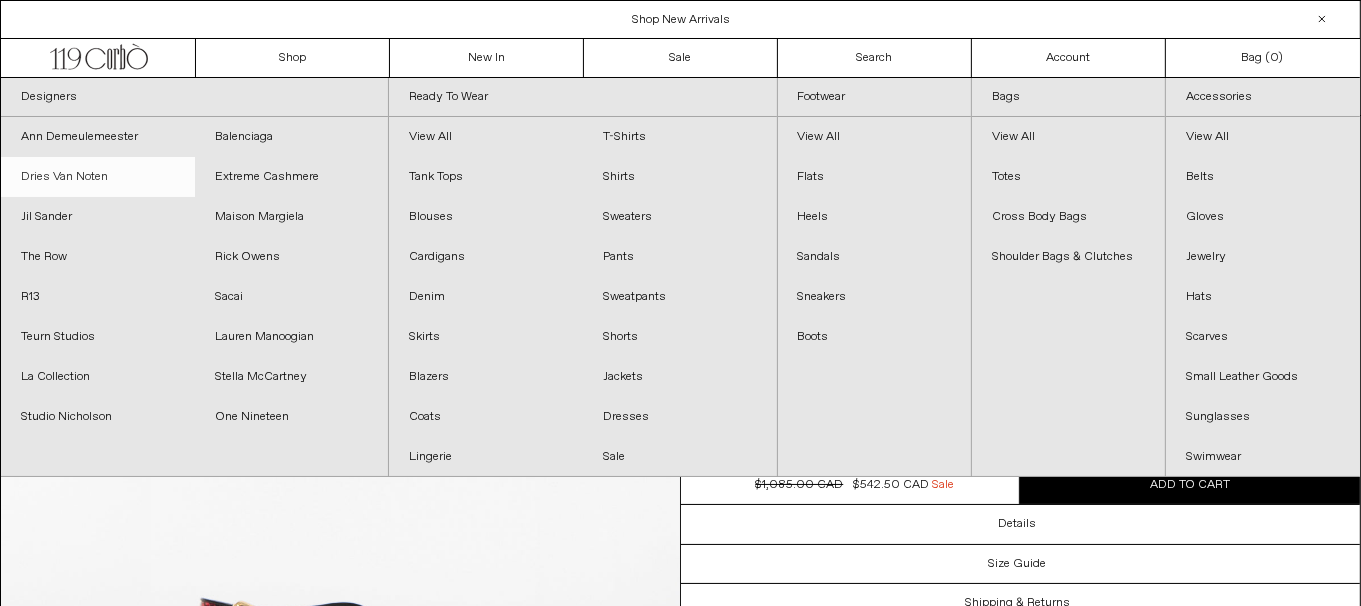 click on "Dries Van Noten" at bounding box center (98, 177) 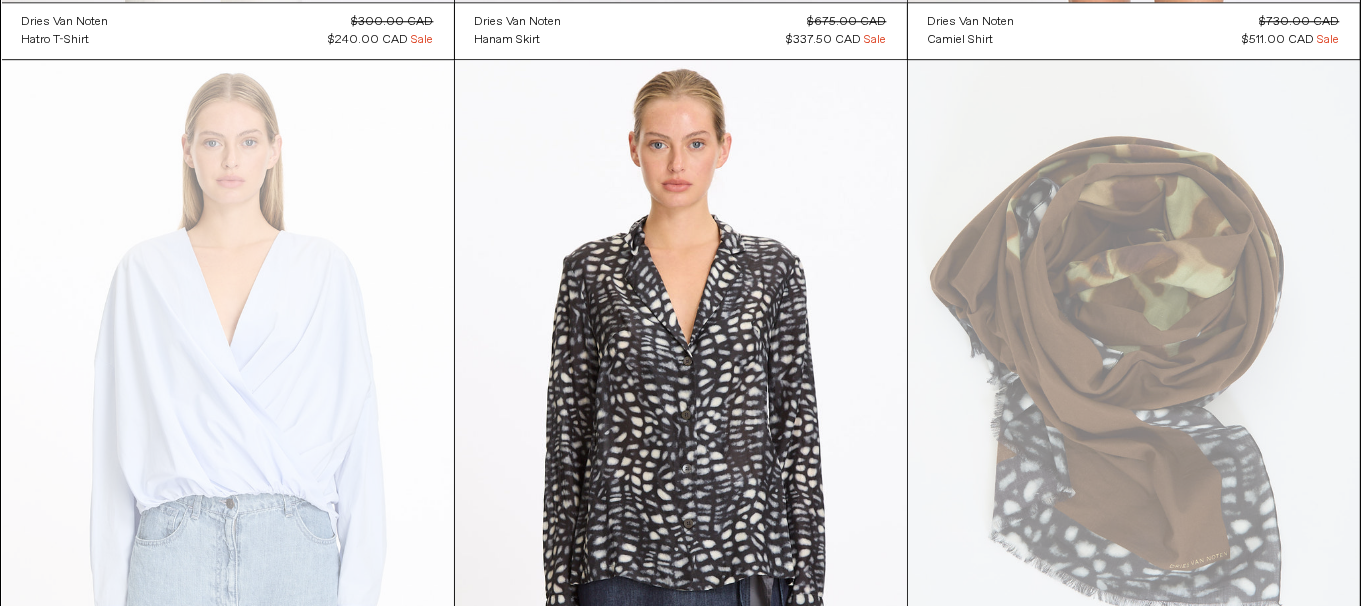 scroll, scrollTop: 5531, scrollLeft: 0, axis: vertical 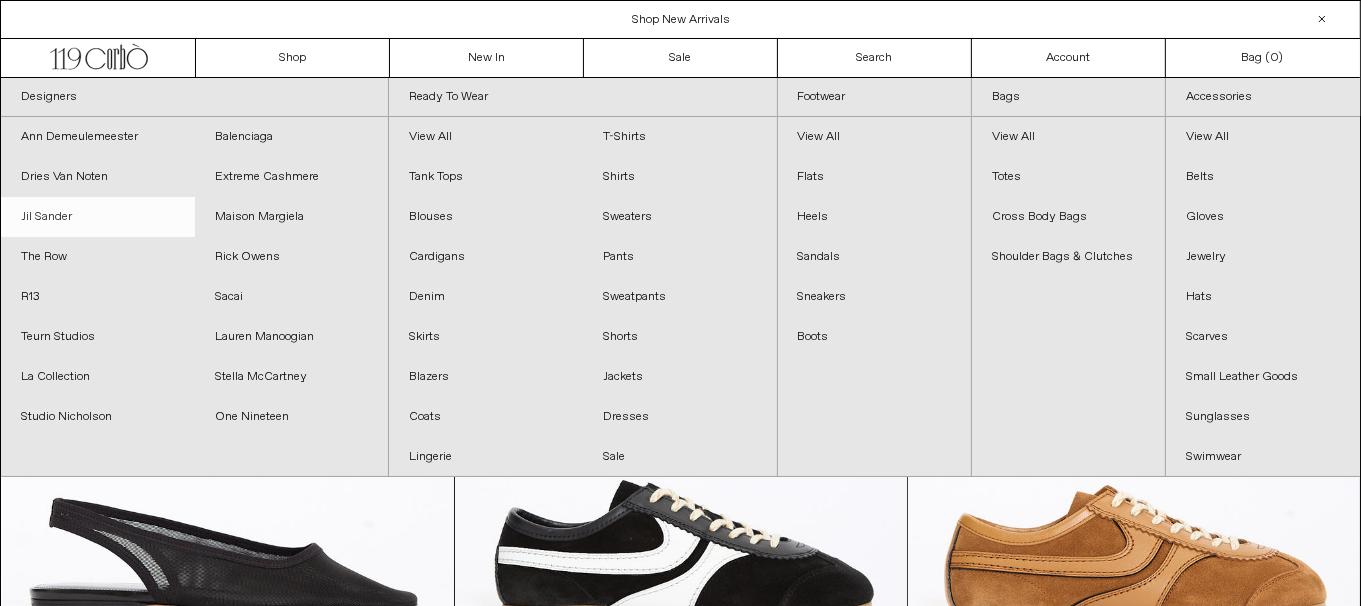 click on "Jil Sander" at bounding box center [98, 217] 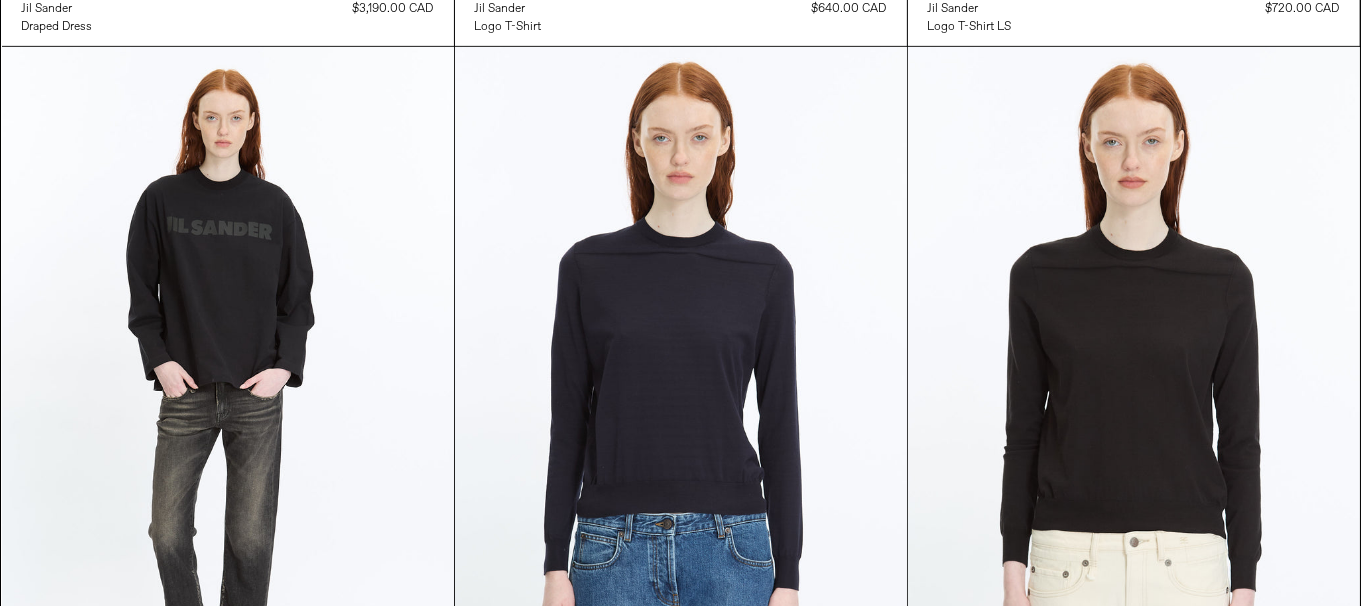 scroll, scrollTop: 899, scrollLeft: 0, axis: vertical 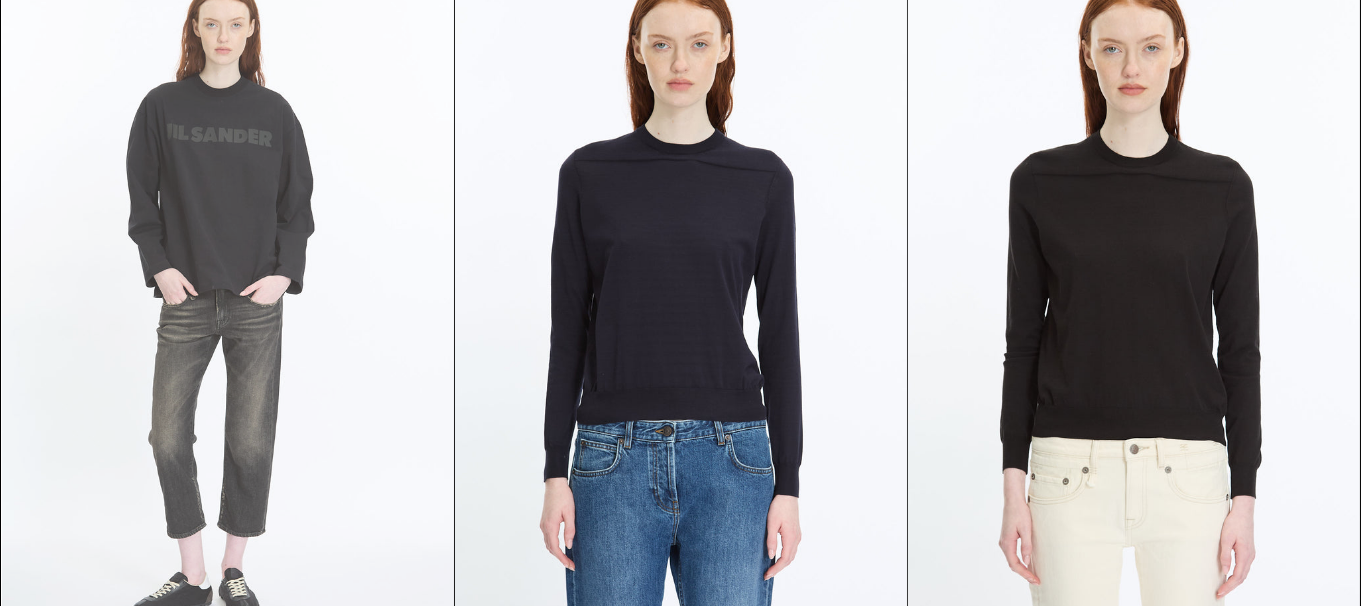 click at bounding box center (228, 293) 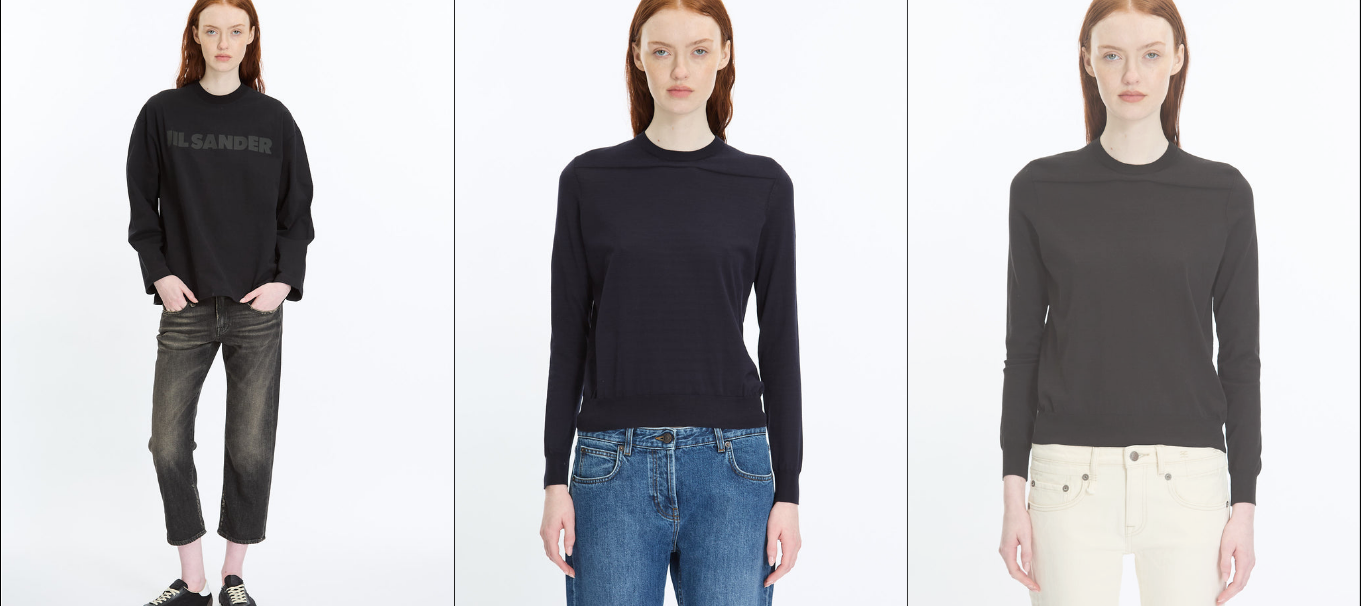 scroll, scrollTop: 1392, scrollLeft: 0, axis: vertical 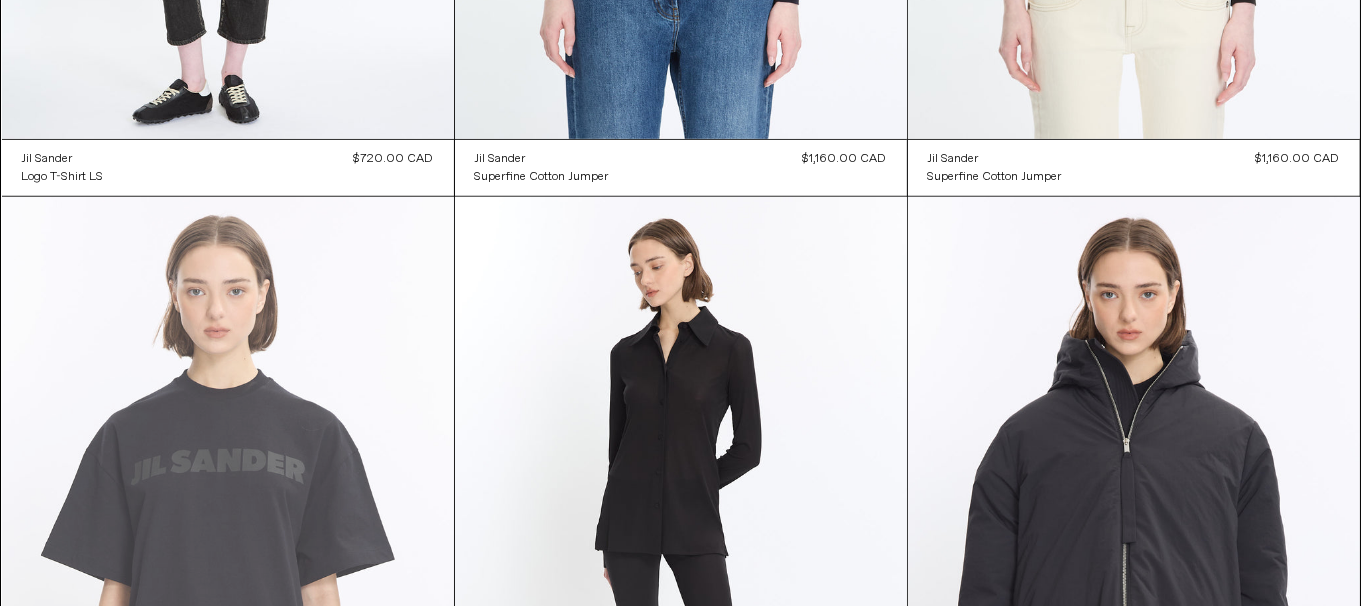click at bounding box center (228, 536) 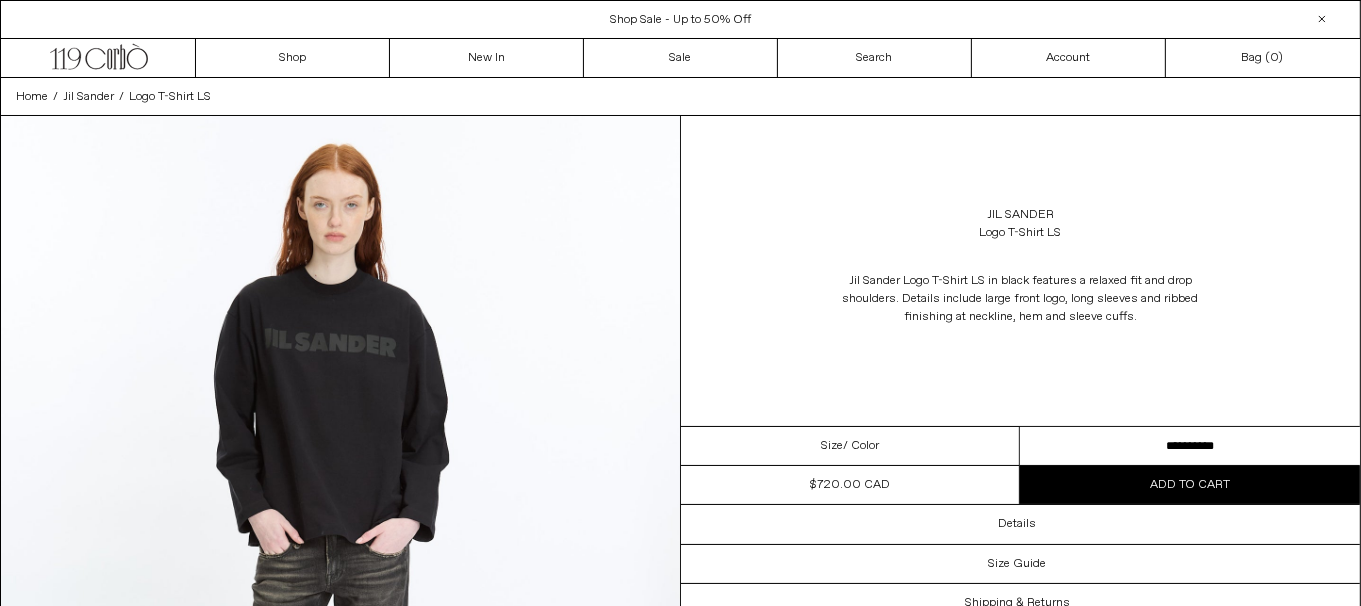 scroll, scrollTop: 0, scrollLeft: 0, axis: both 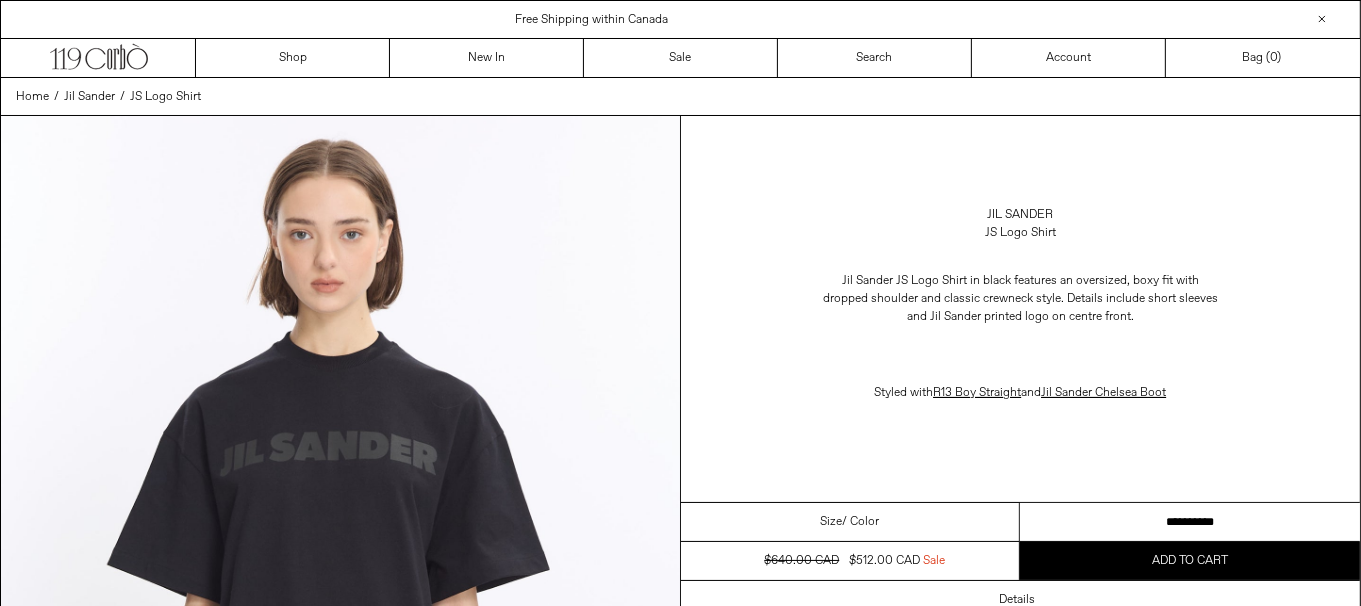 click on "**********" at bounding box center [1190, 522] 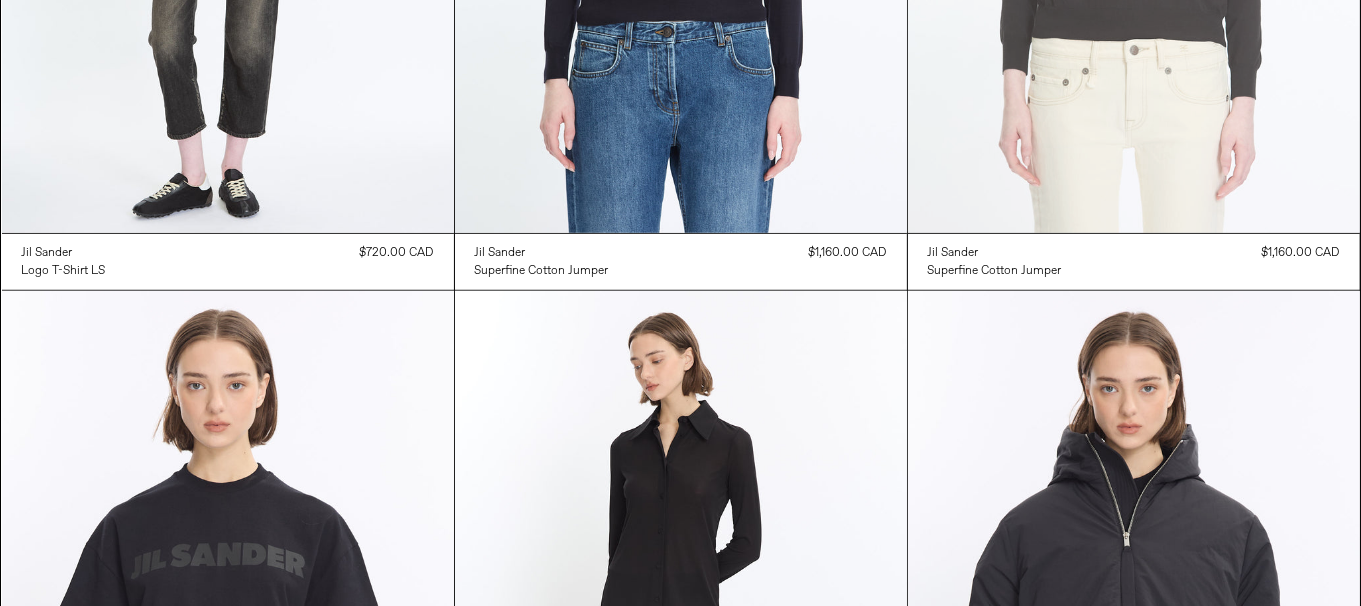 scroll, scrollTop: 992, scrollLeft: 0, axis: vertical 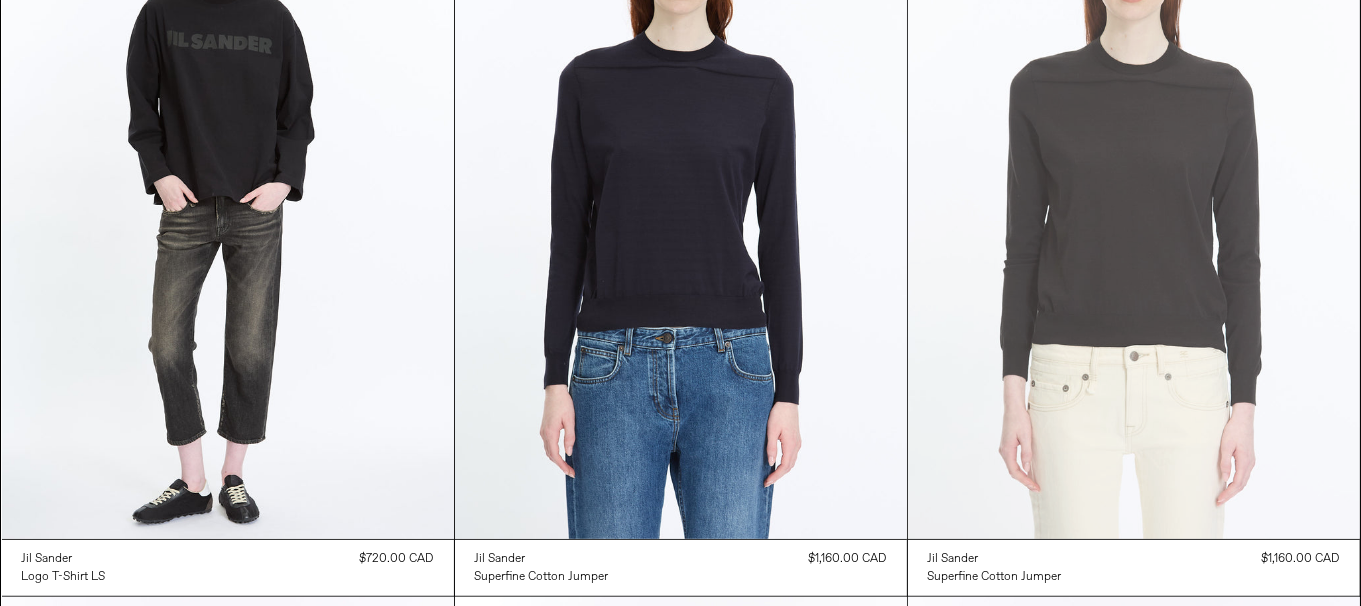 click at bounding box center (1134, 200) 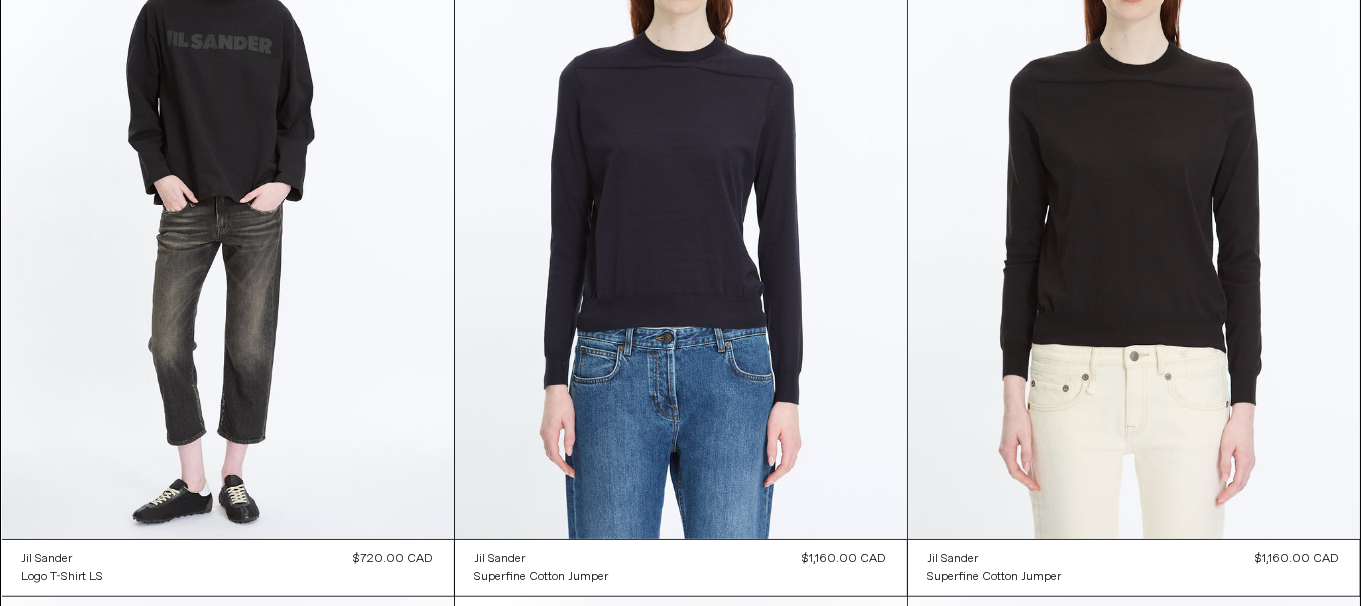 scroll, scrollTop: 392, scrollLeft: 0, axis: vertical 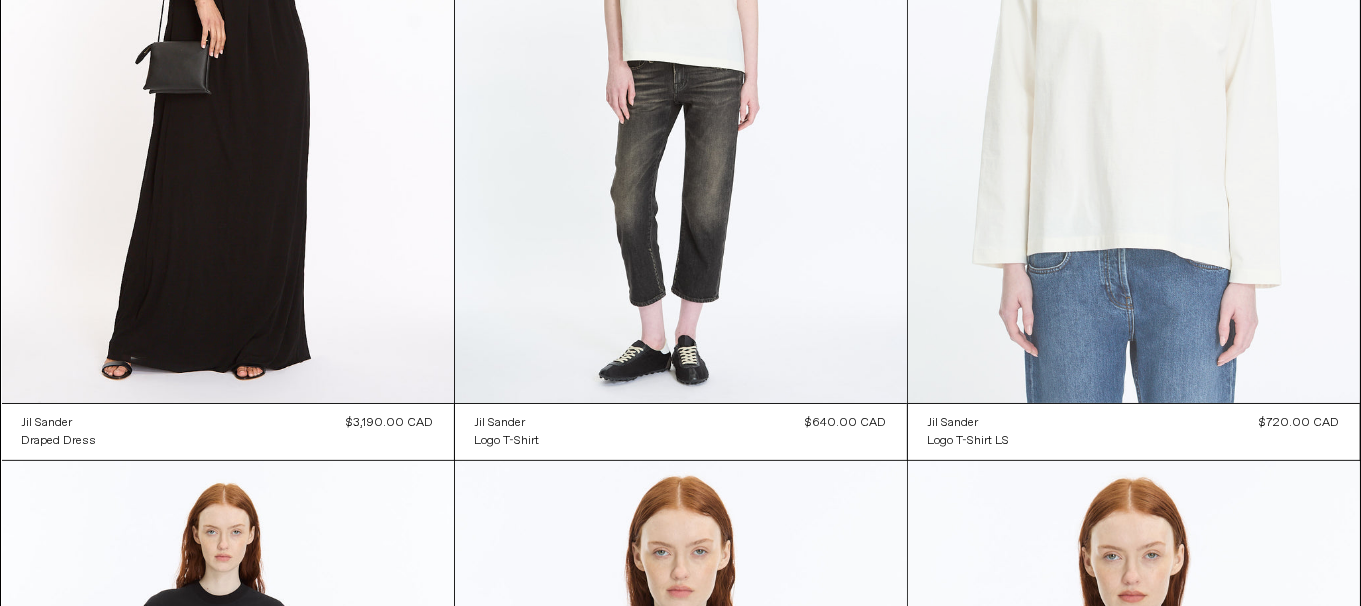 click at bounding box center [1134, 64] 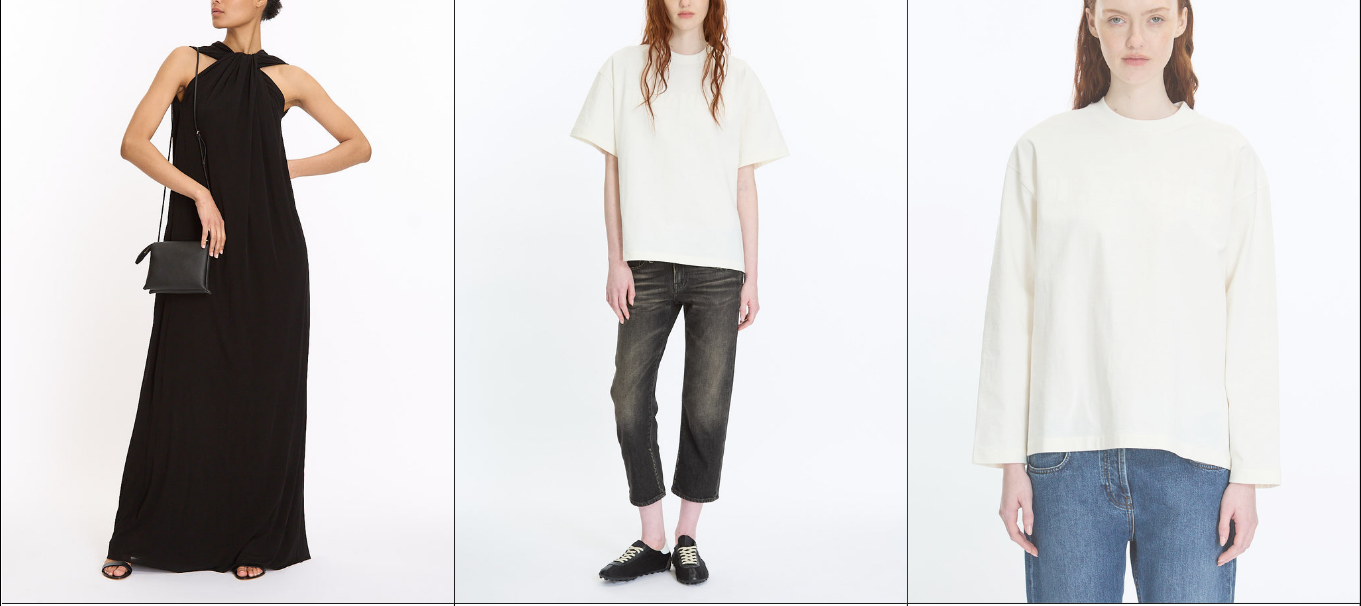 click at bounding box center (1134, 264) 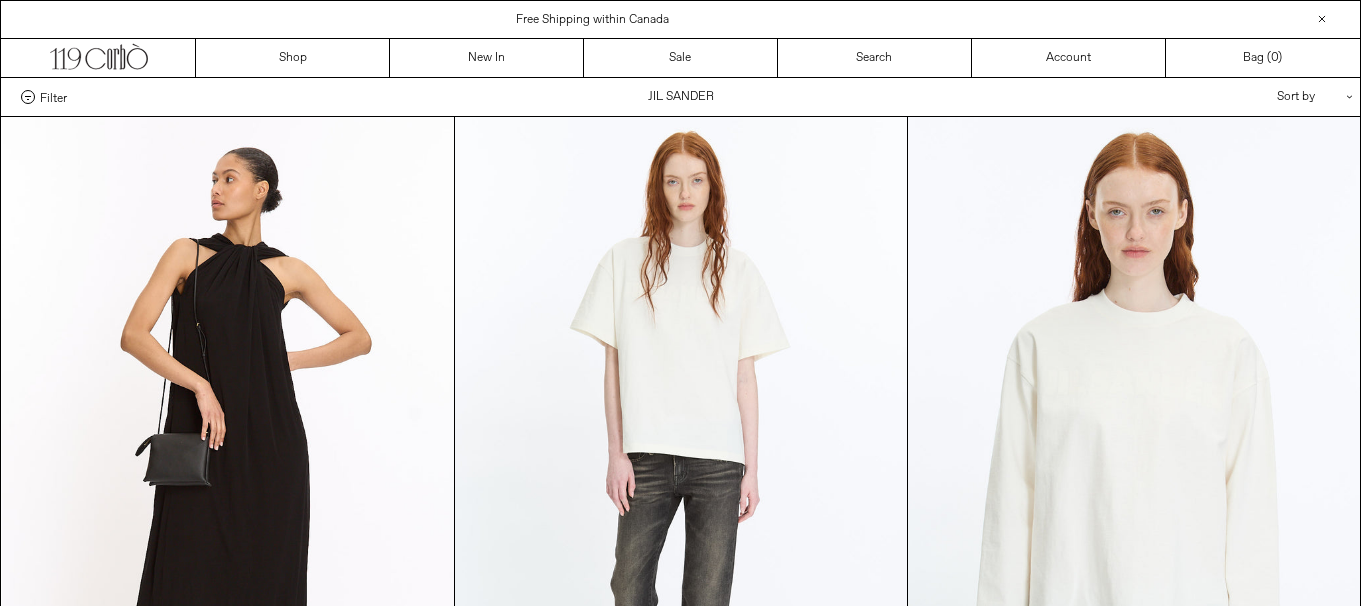 scroll, scrollTop: 192, scrollLeft: 0, axis: vertical 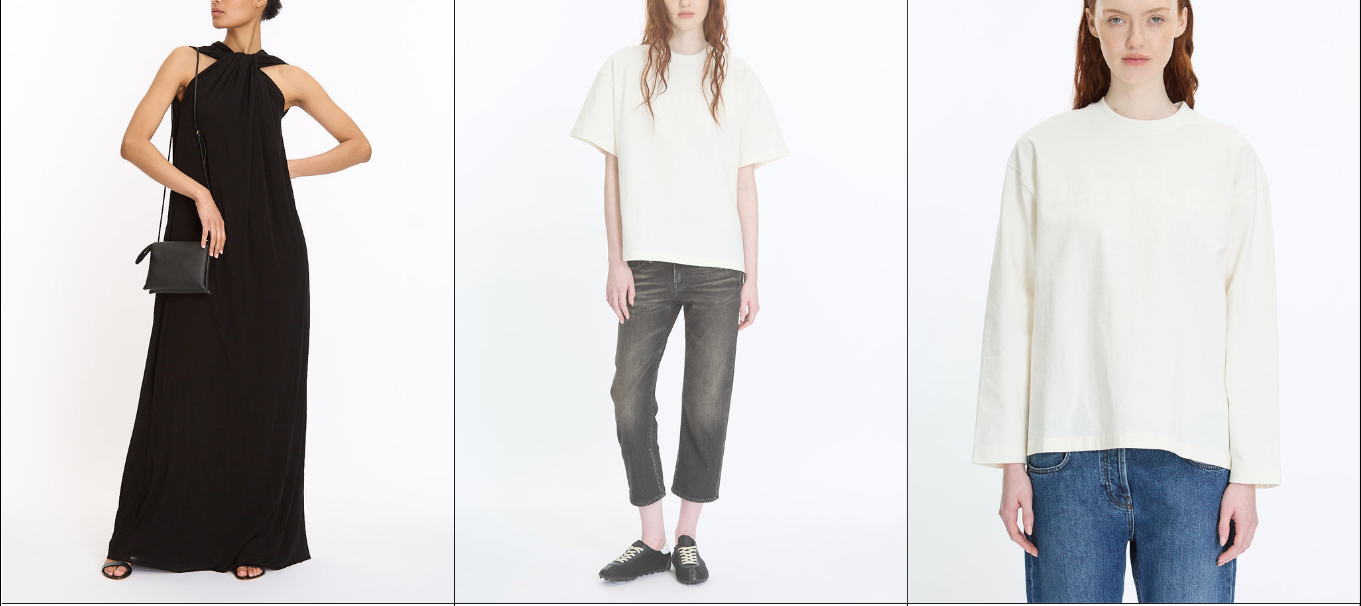click at bounding box center [681, 264] 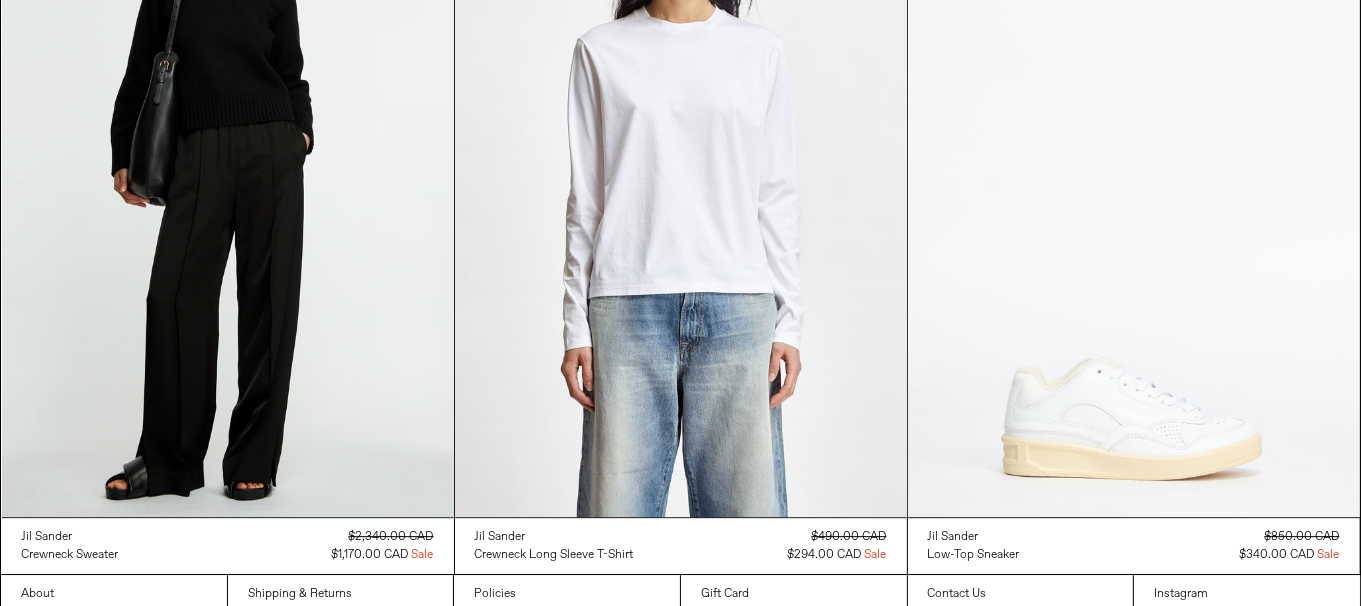 scroll, scrollTop: 5477, scrollLeft: 0, axis: vertical 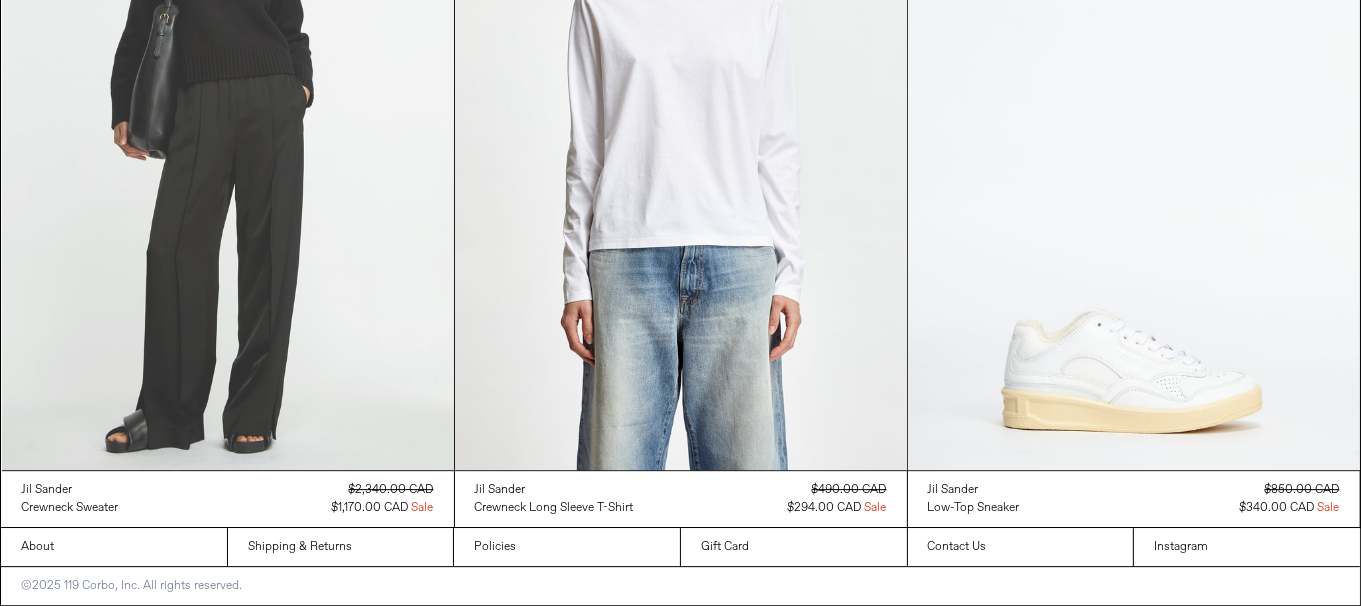 click at bounding box center (228, 131) 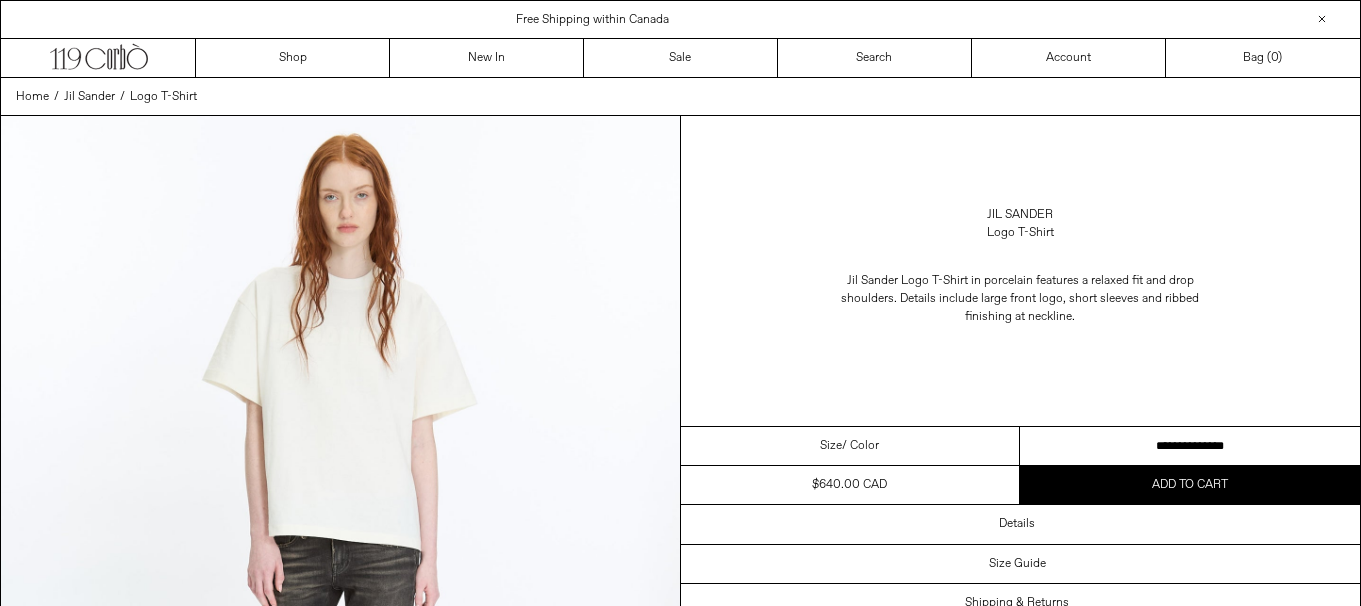 scroll, scrollTop: 0, scrollLeft: 0, axis: both 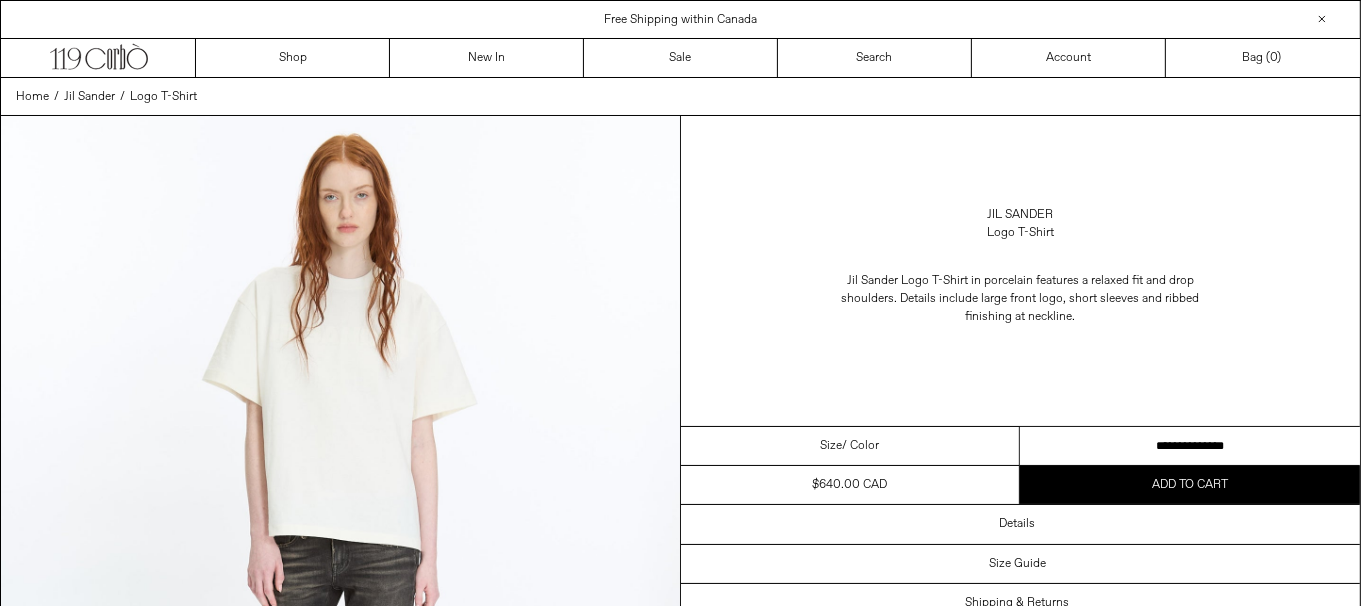 drag, startPoint x: 1189, startPoint y: 439, endPoint x: 848, endPoint y: 18, distance: 541.77673 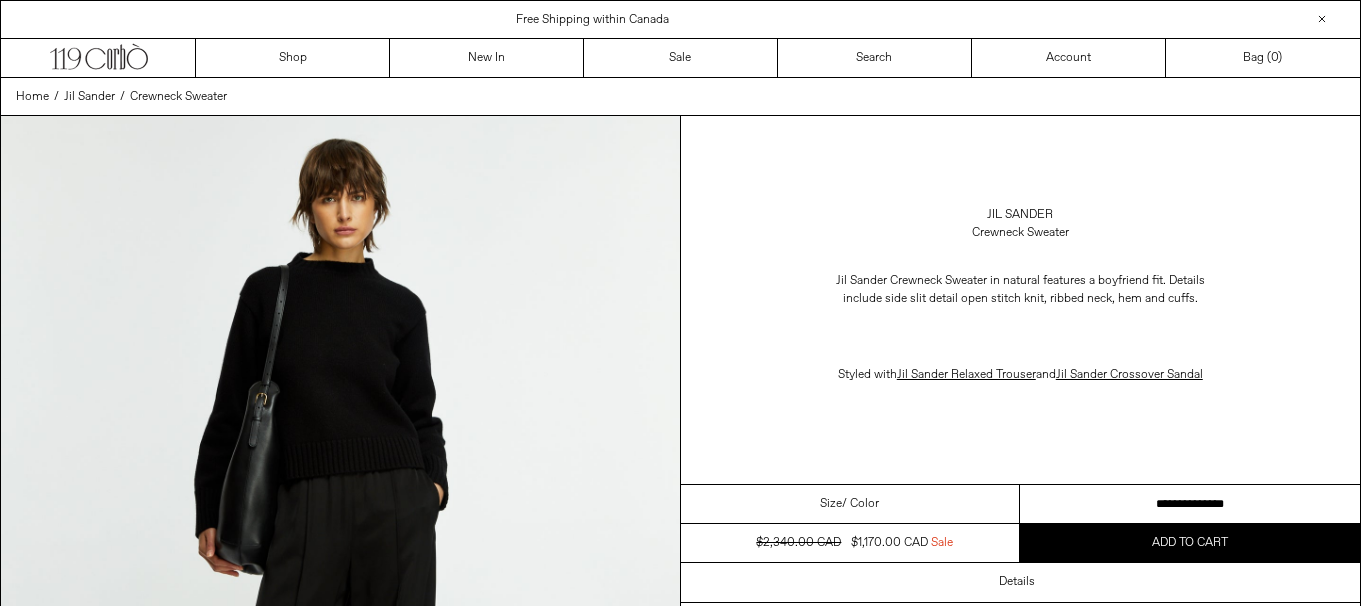 scroll, scrollTop: 0, scrollLeft: 0, axis: both 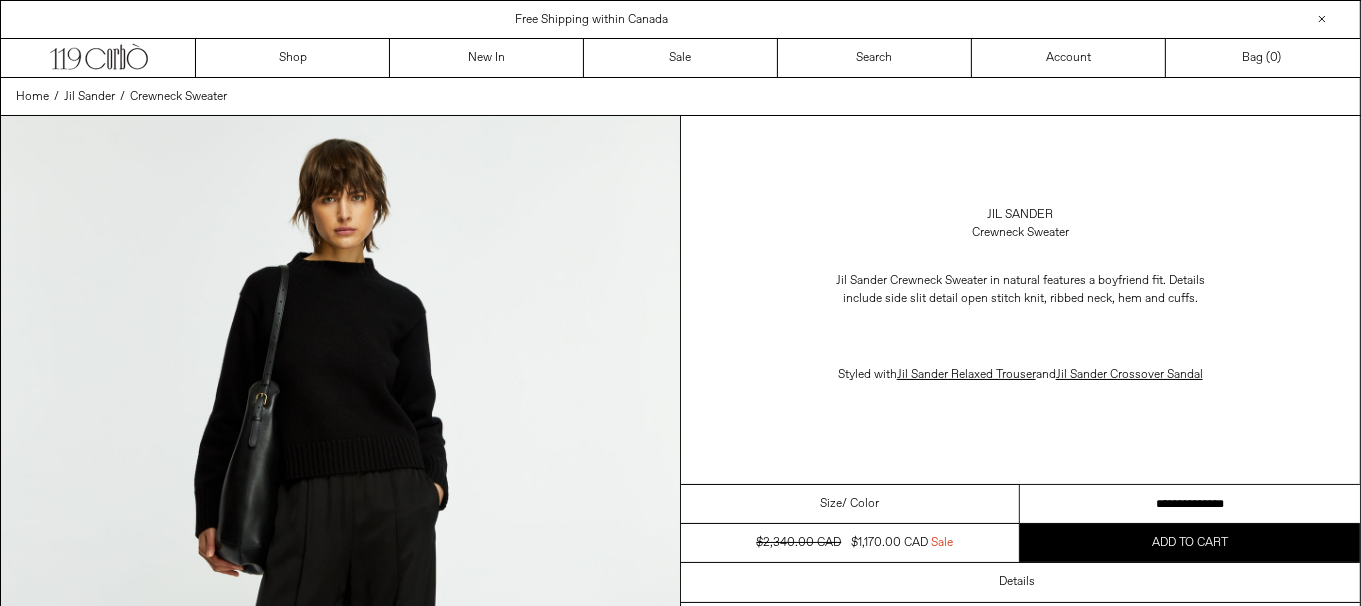 click on "**********" at bounding box center (1190, 504) 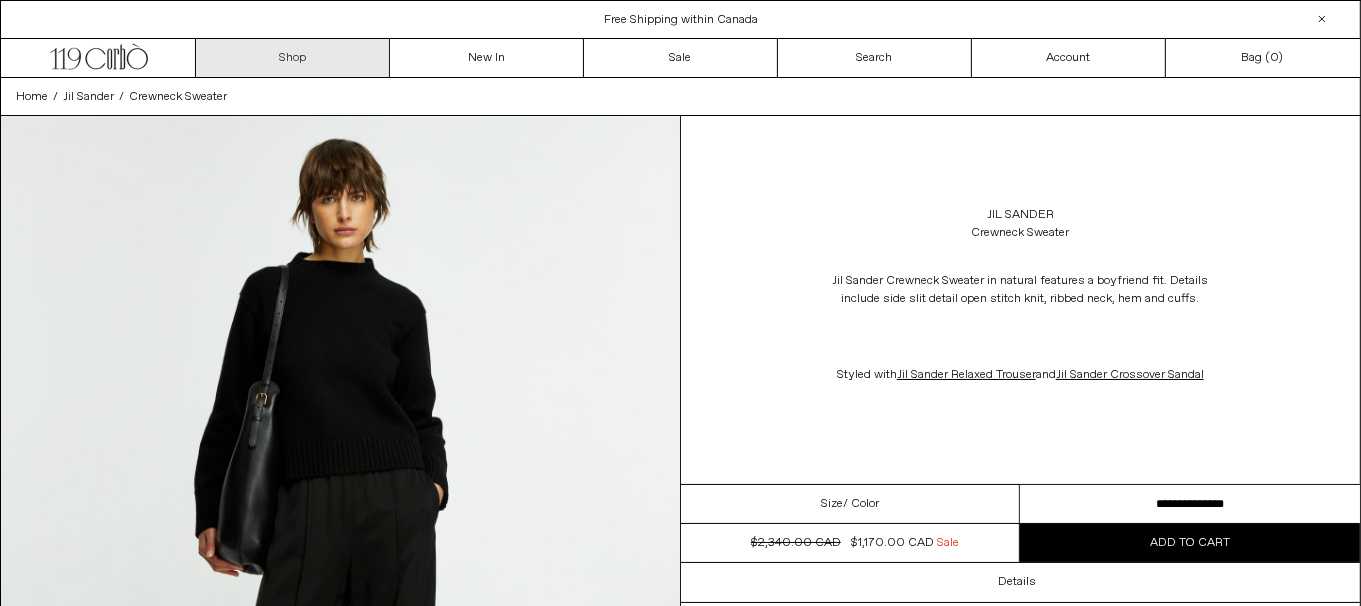 scroll, scrollTop: 0, scrollLeft: 0, axis: both 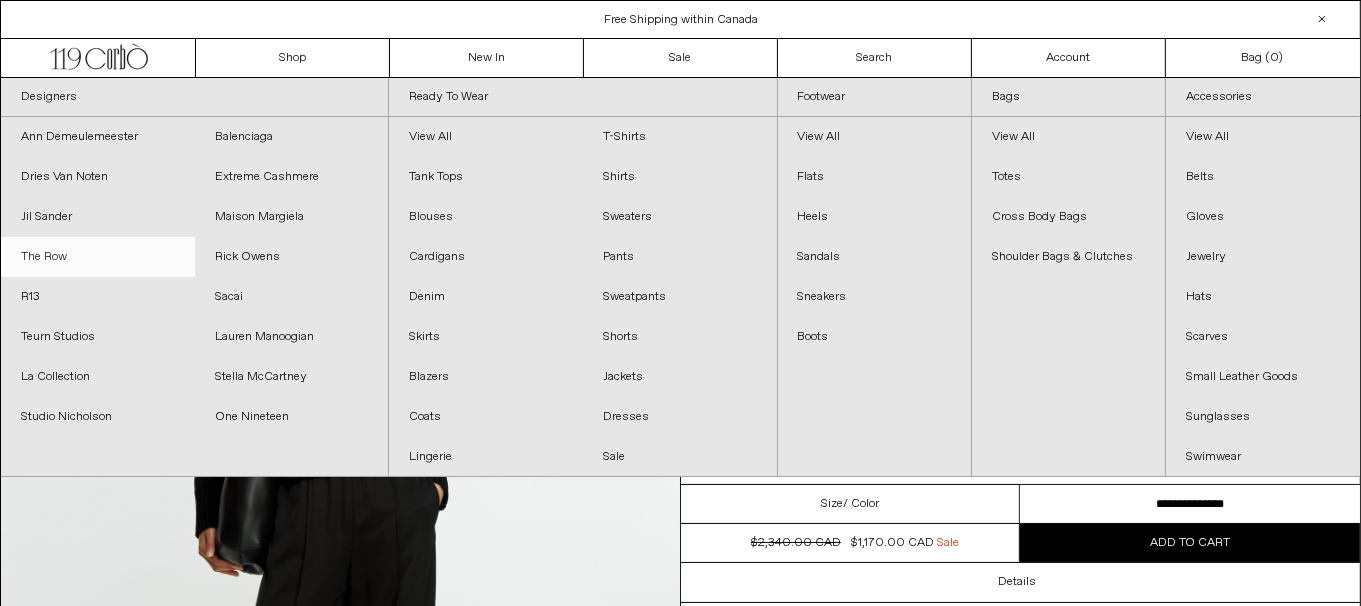 click on "The Row" at bounding box center [98, 257] 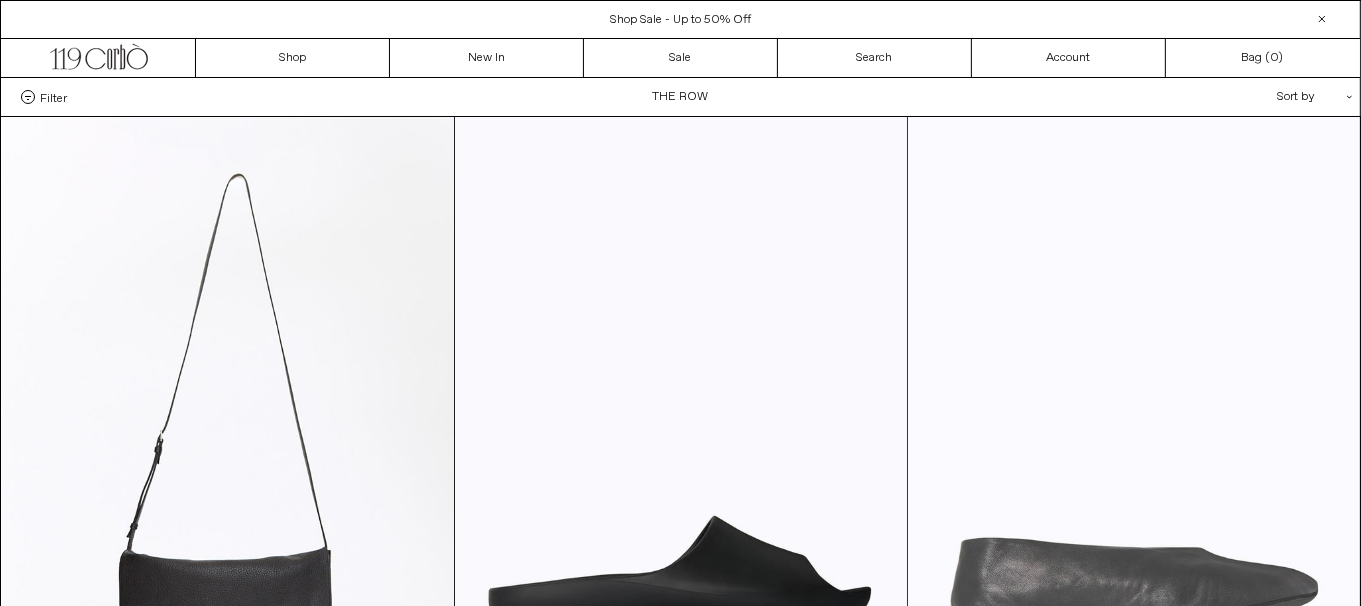 scroll, scrollTop: 199, scrollLeft: 0, axis: vertical 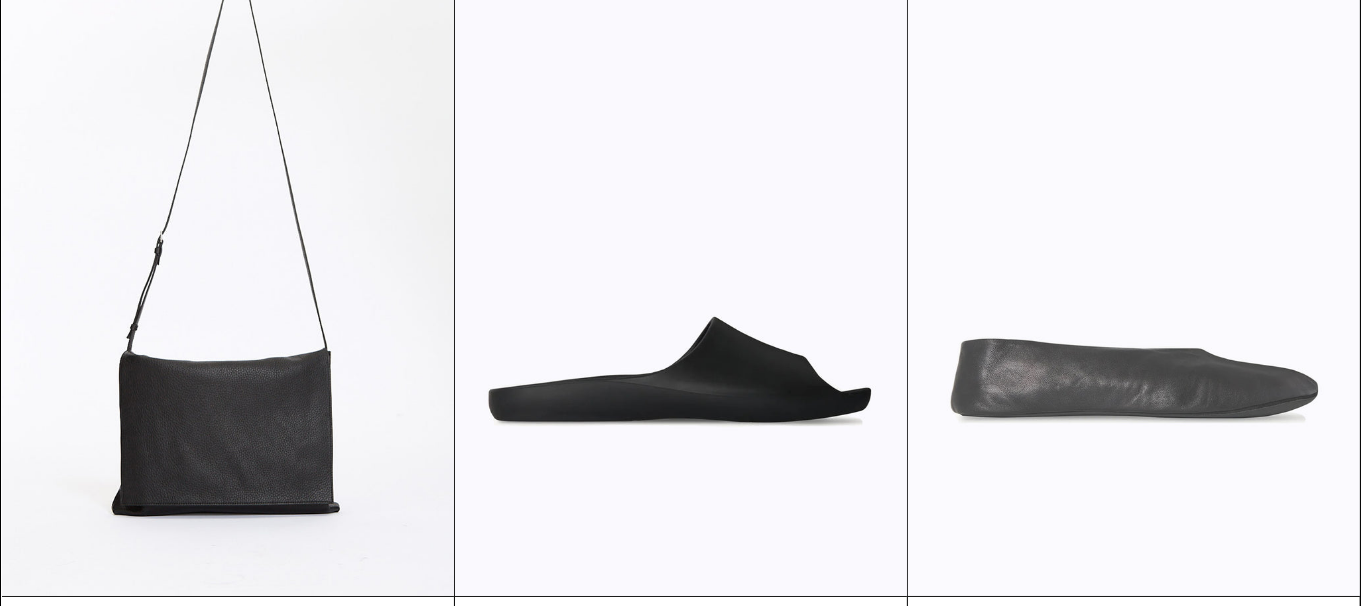 click at bounding box center [1134, 257] 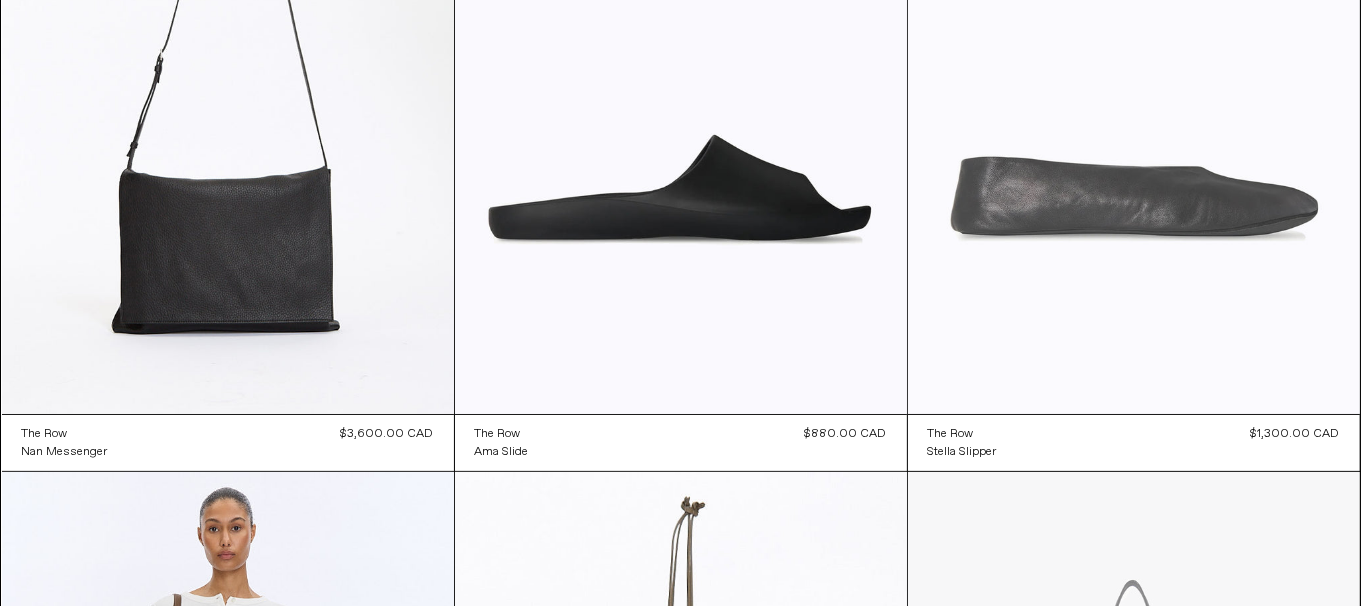 scroll, scrollTop: 399, scrollLeft: 0, axis: vertical 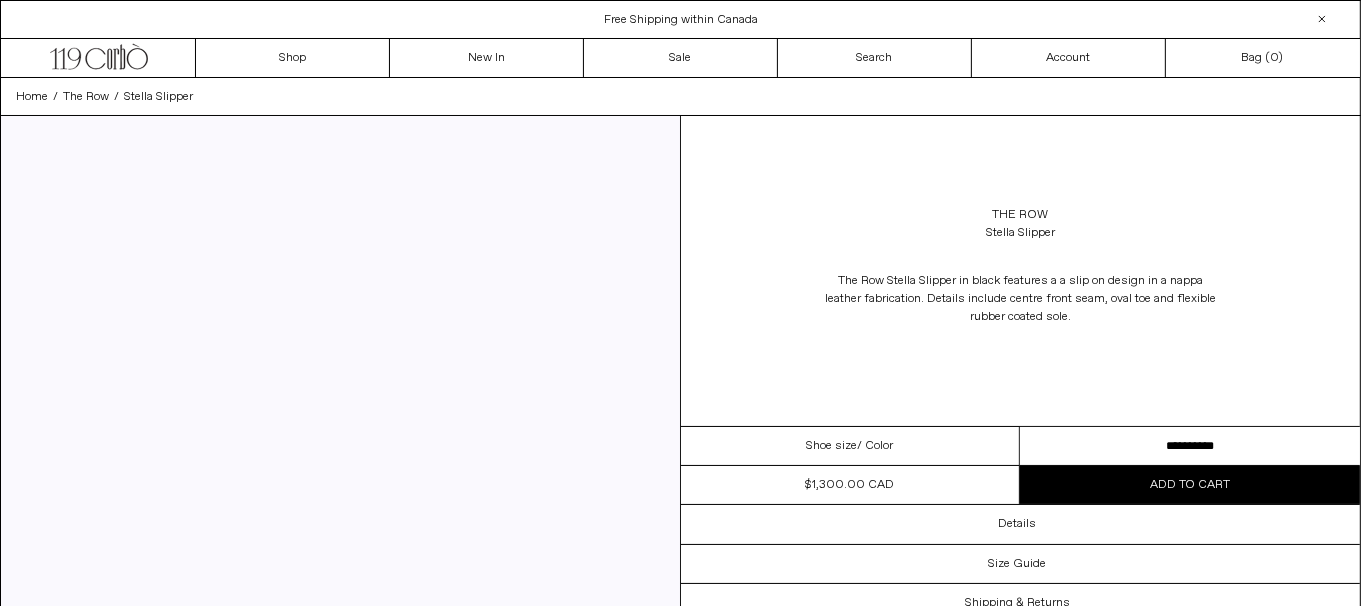 click on "**********" at bounding box center (1190, 446) 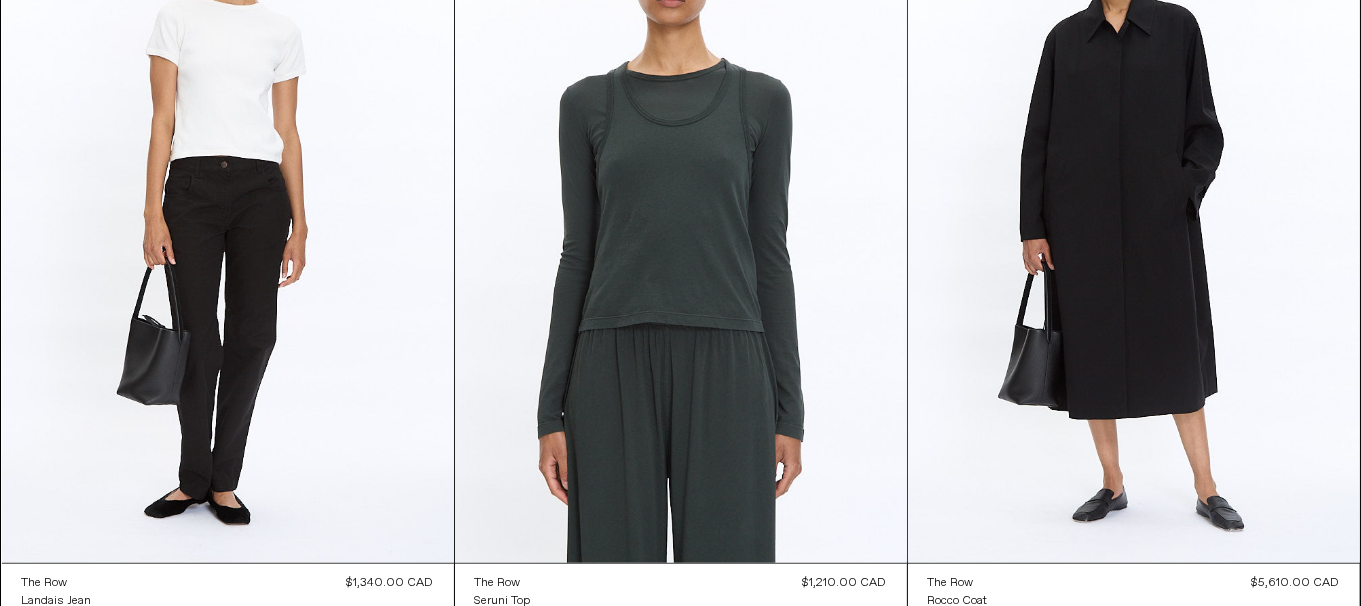scroll, scrollTop: 2599, scrollLeft: 0, axis: vertical 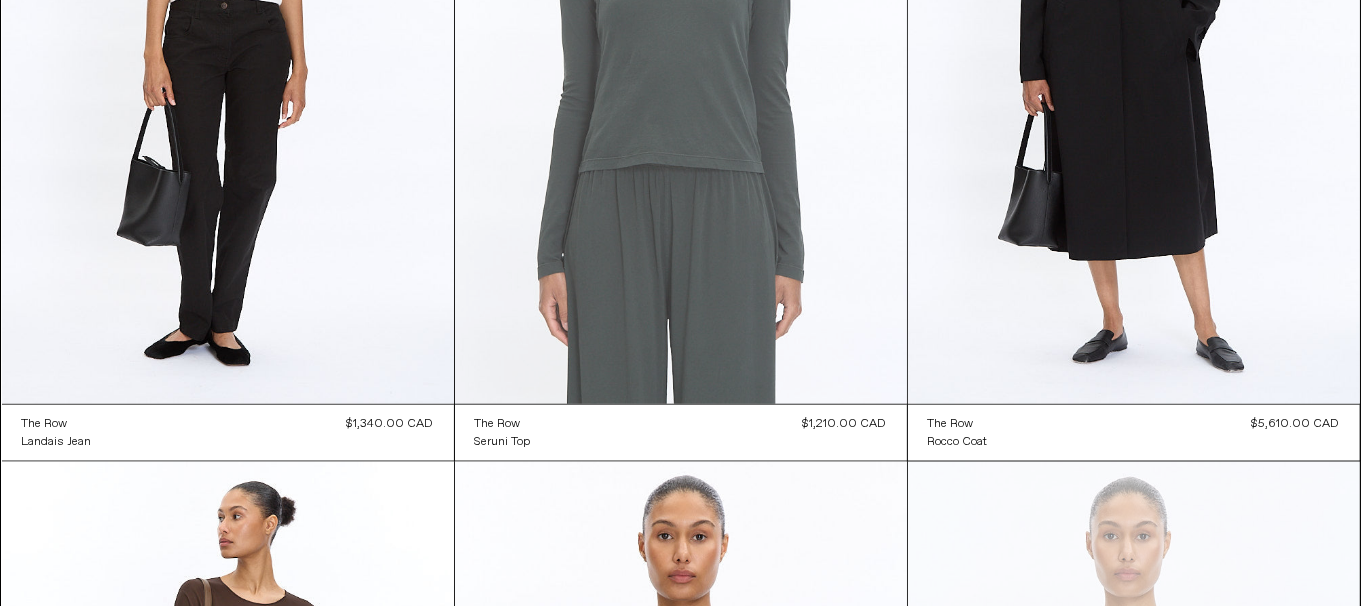 click at bounding box center [681, 65] 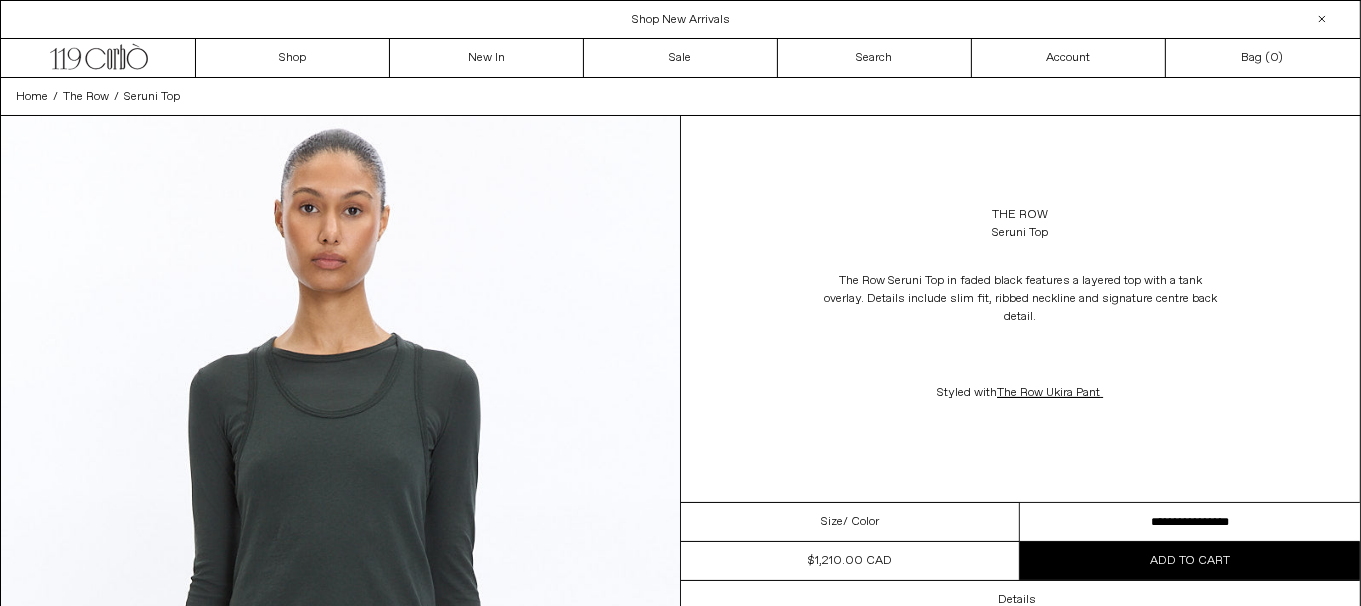 scroll, scrollTop: 0, scrollLeft: 0, axis: both 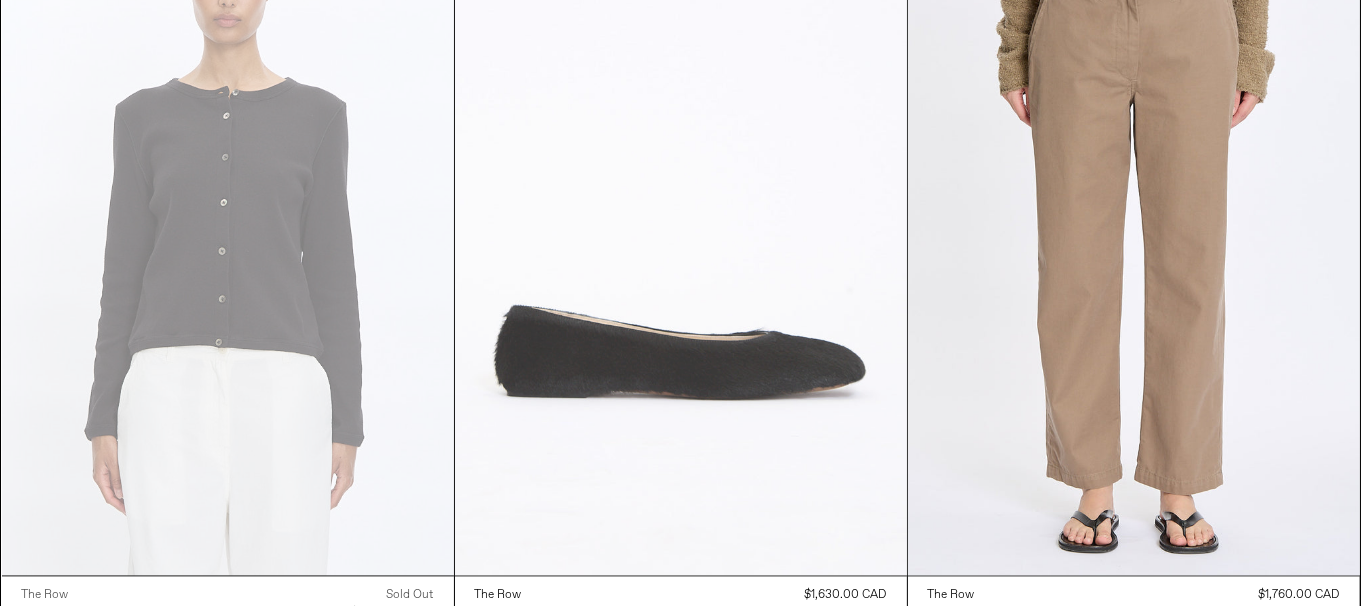 click at bounding box center (681, 236) 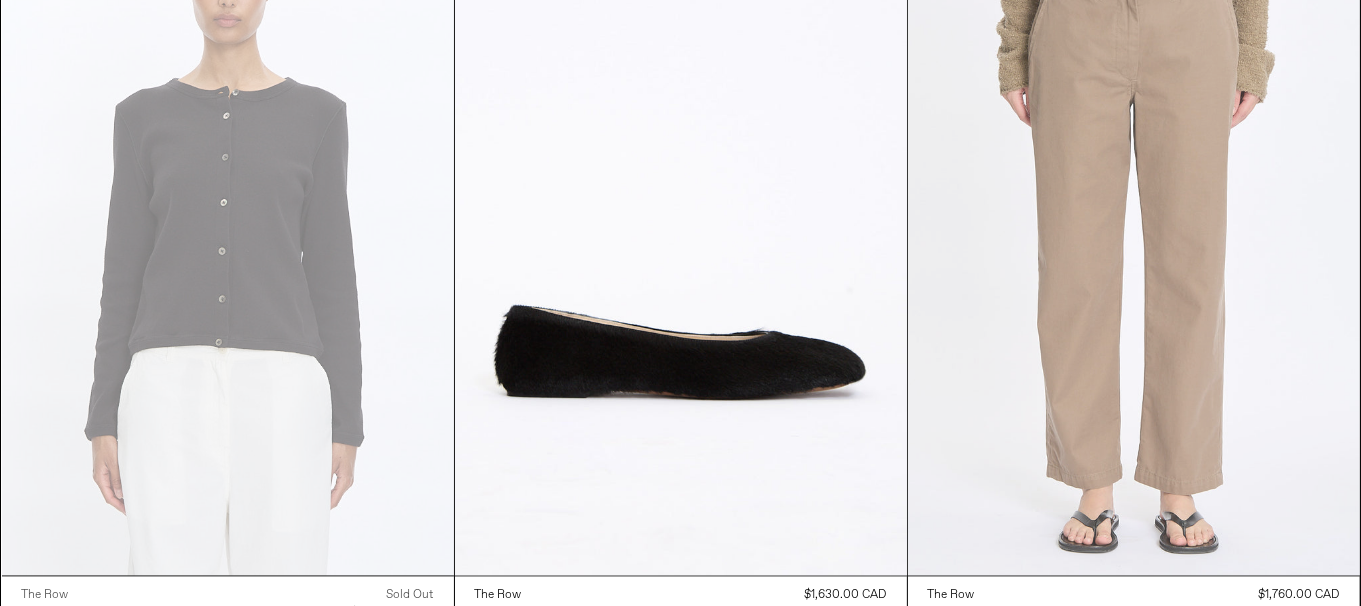 click at bounding box center (1134, 236) 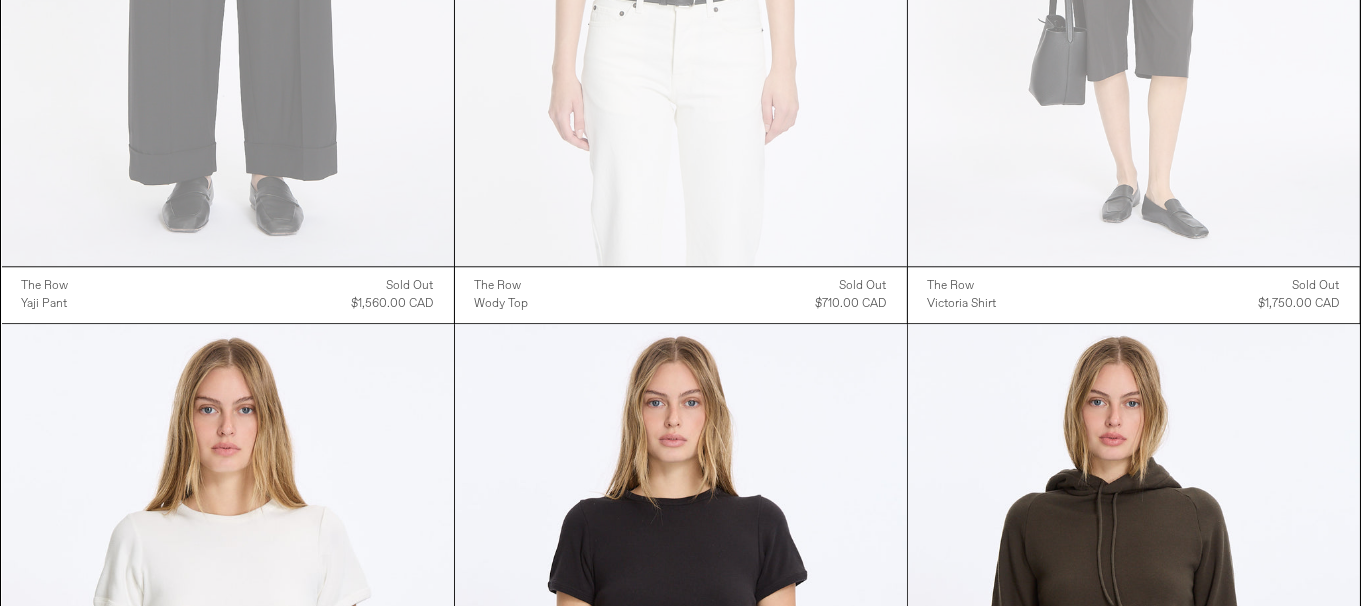 scroll, scrollTop: 5199, scrollLeft: 0, axis: vertical 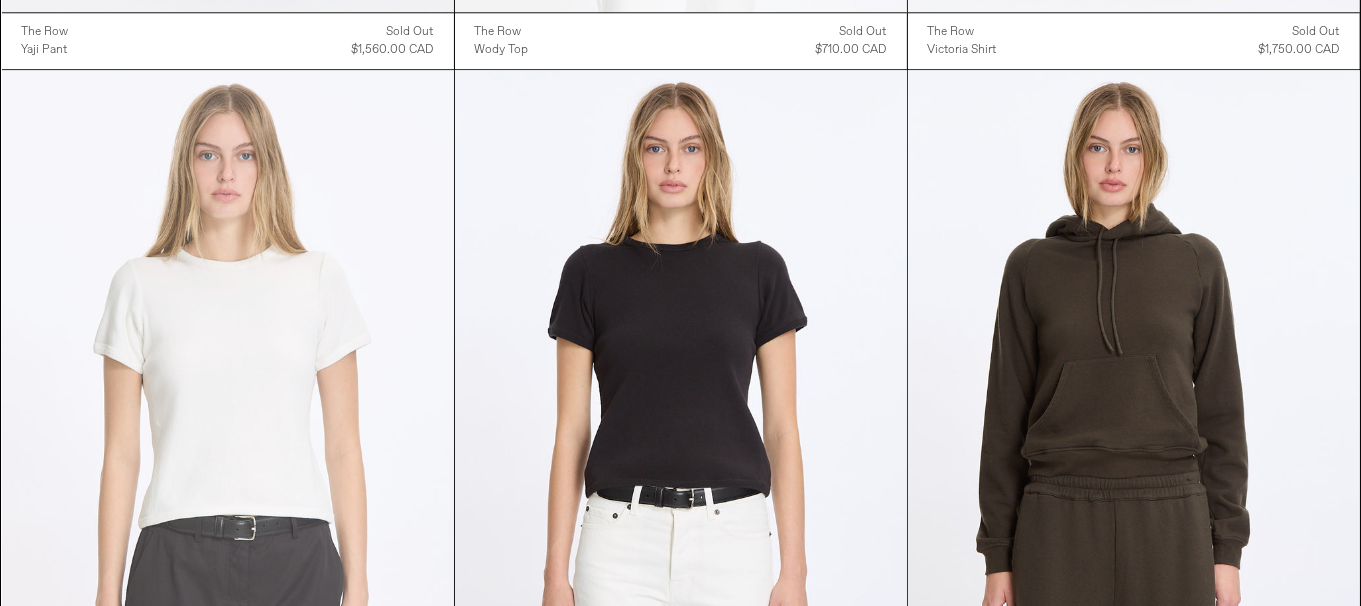 click at bounding box center [228, 409] 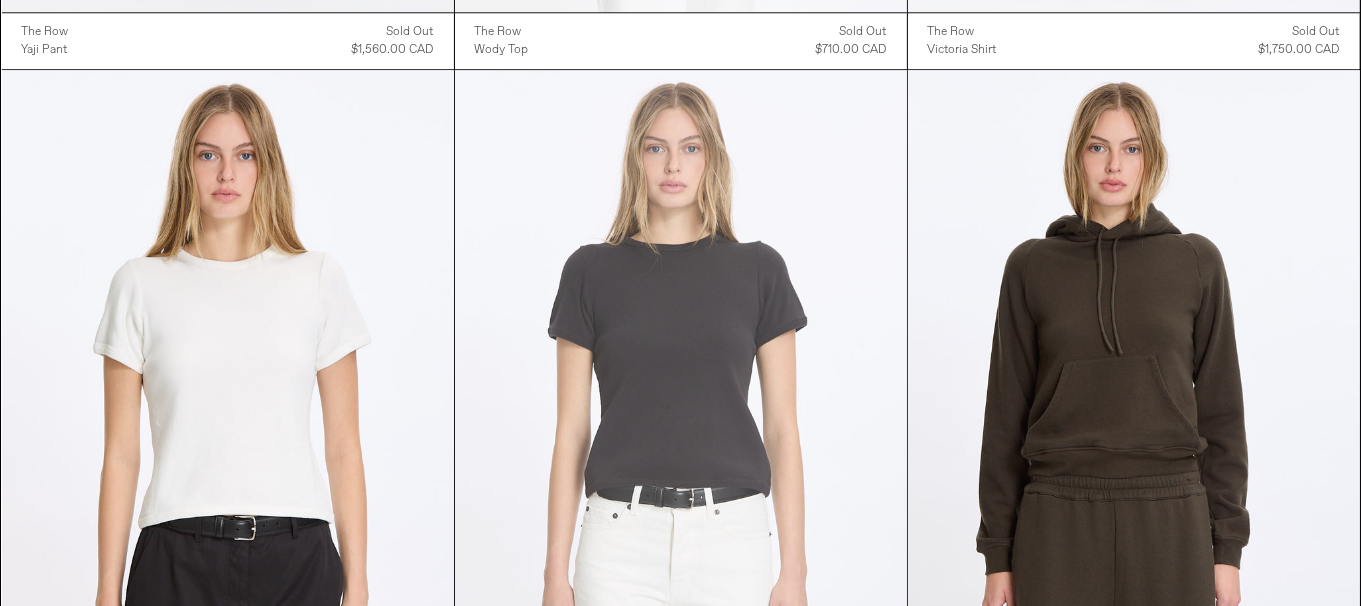 click at bounding box center [681, 409] 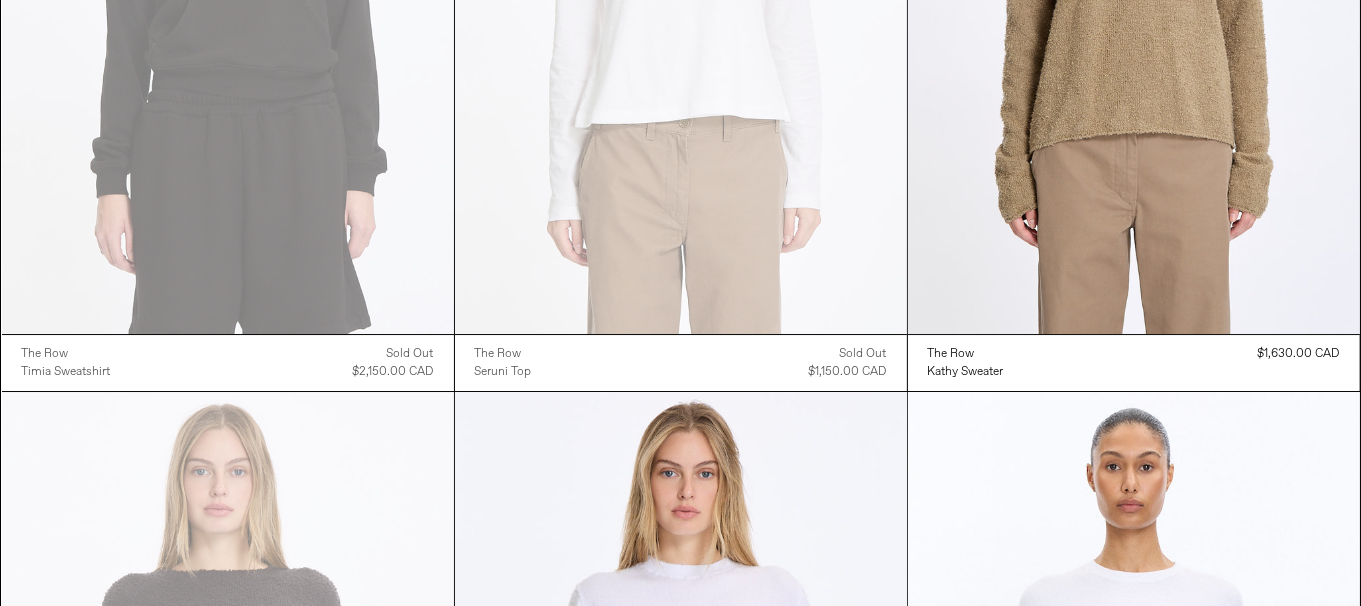 scroll, scrollTop: 6615, scrollLeft: 0, axis: vertical 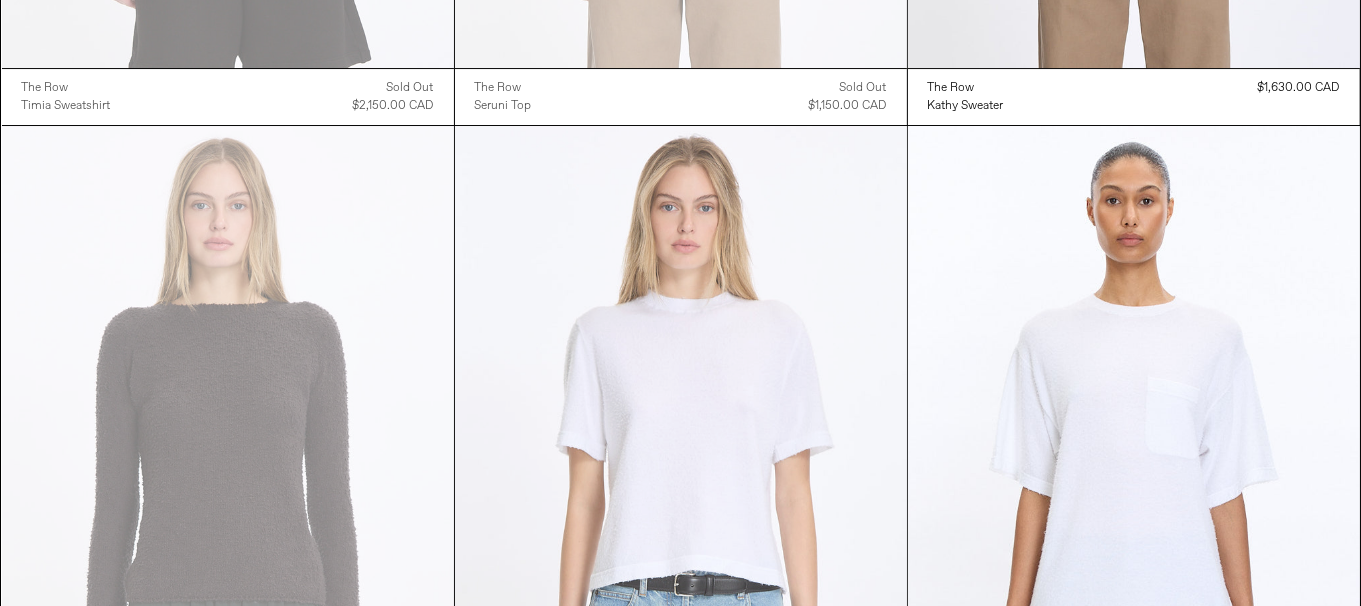 click at bounding box center [681, 465] 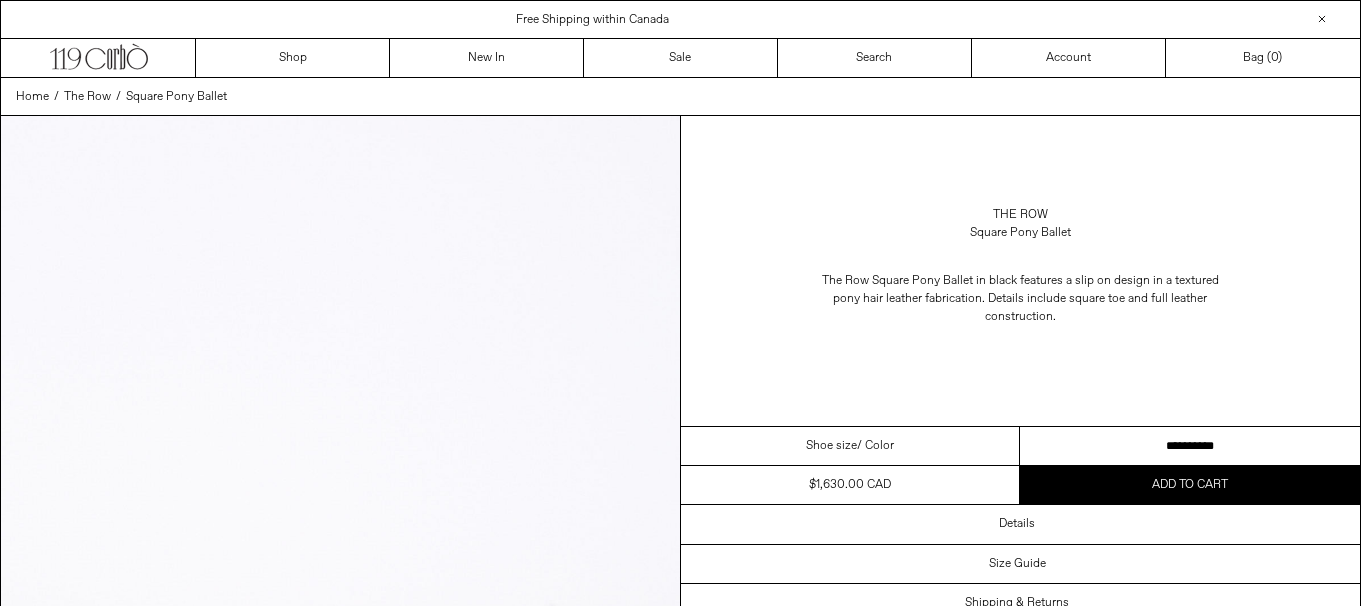 scroll, scrollTop: 0, scrollLeft: 0, axis: both 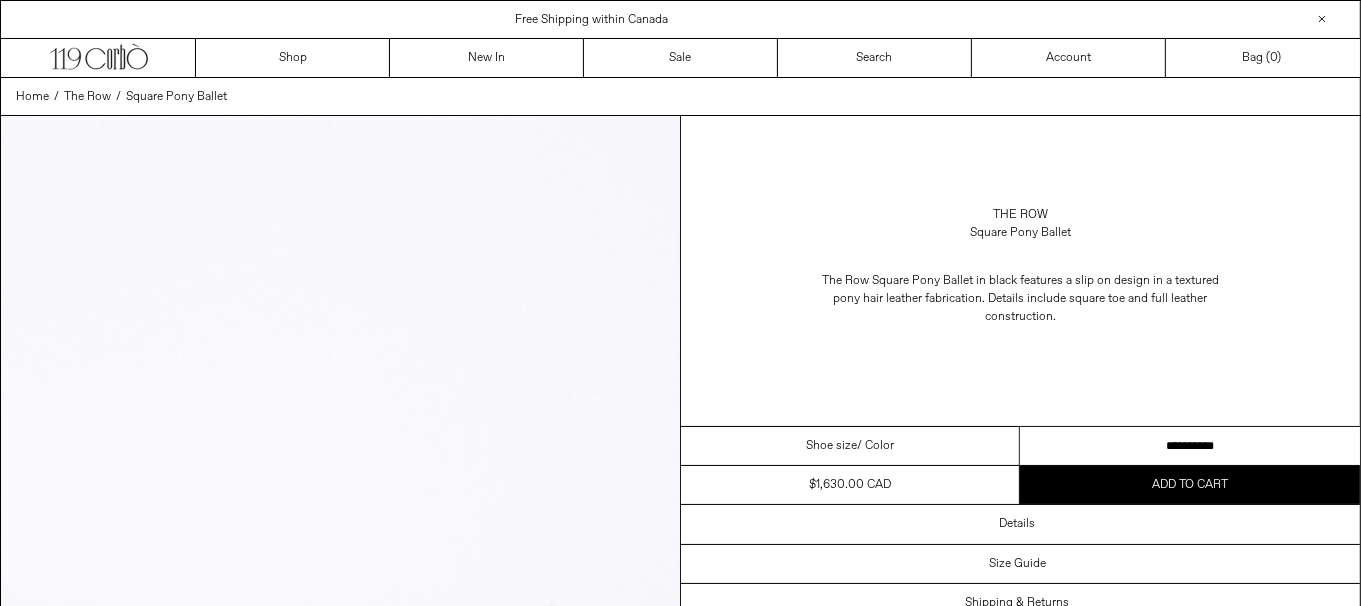 click on "**********" at bounding box center (1190, 446) 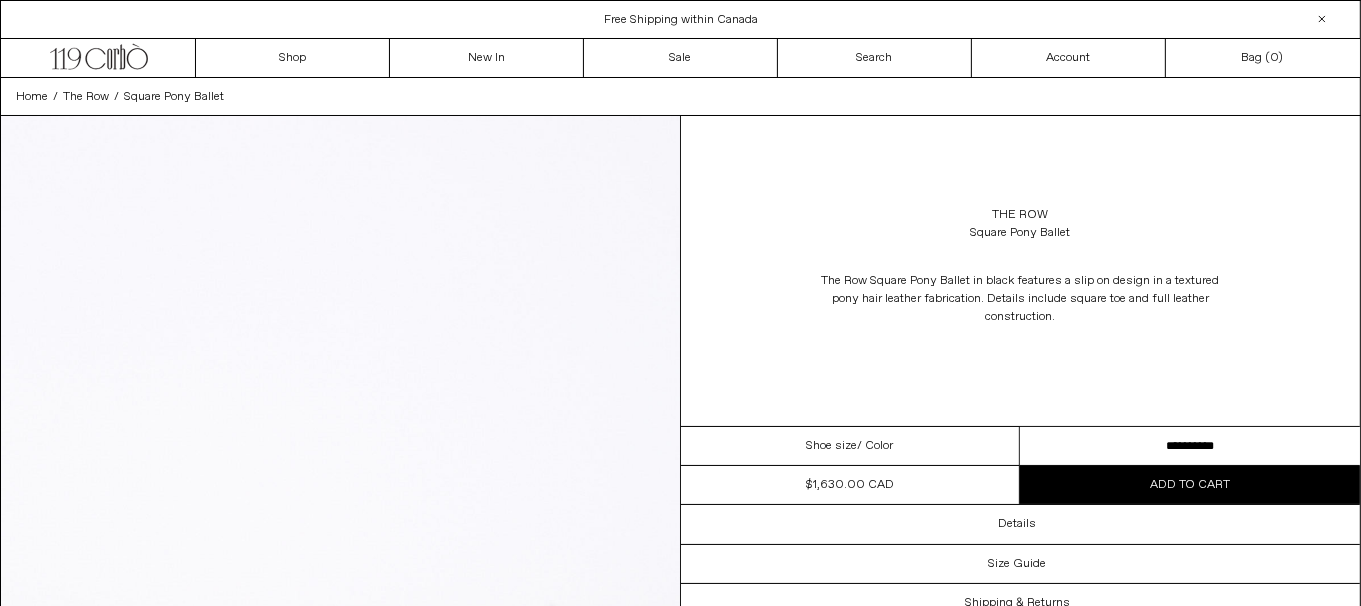 scroll, scrollTop: 0, scrollLeft: 0, axis: both 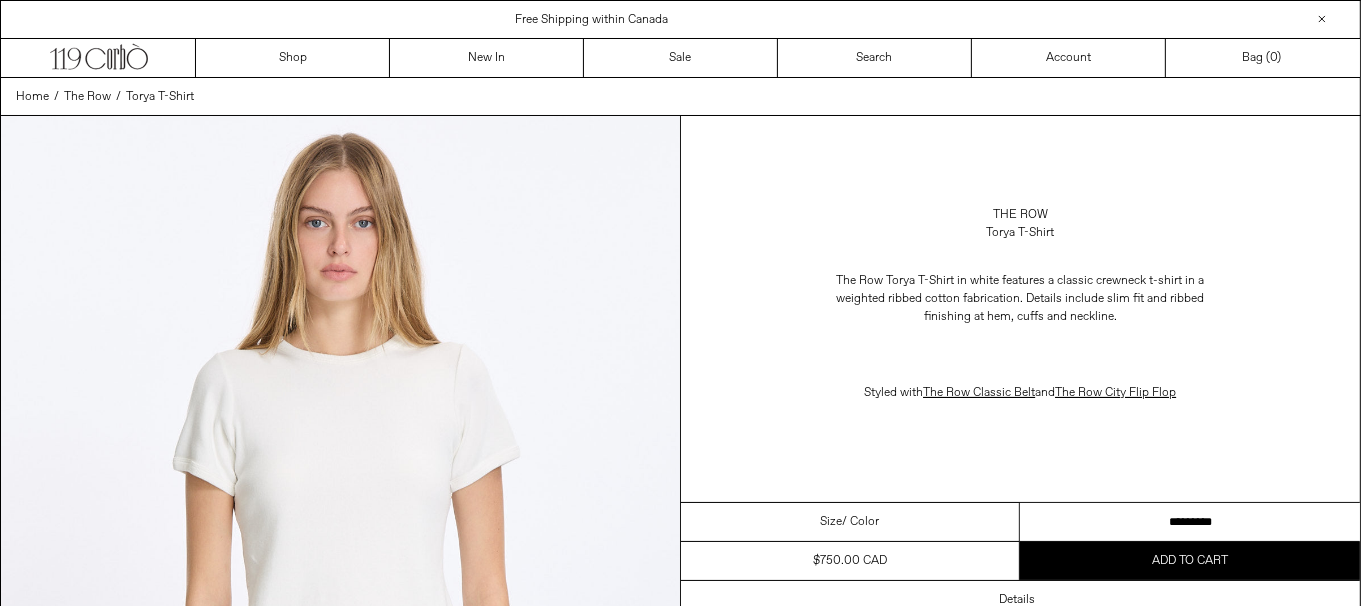 click on "**********" at bounding box center (1190, 522) 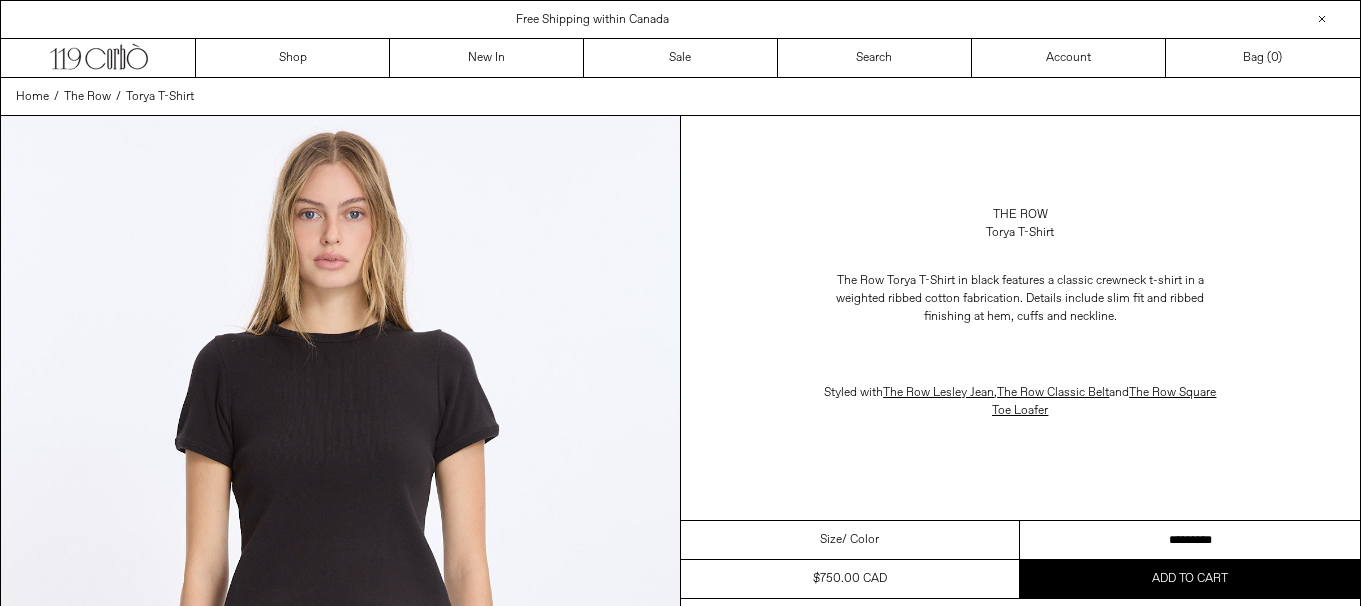 scroll, scrollTop: 0, scrollLeft: 0, axis: both 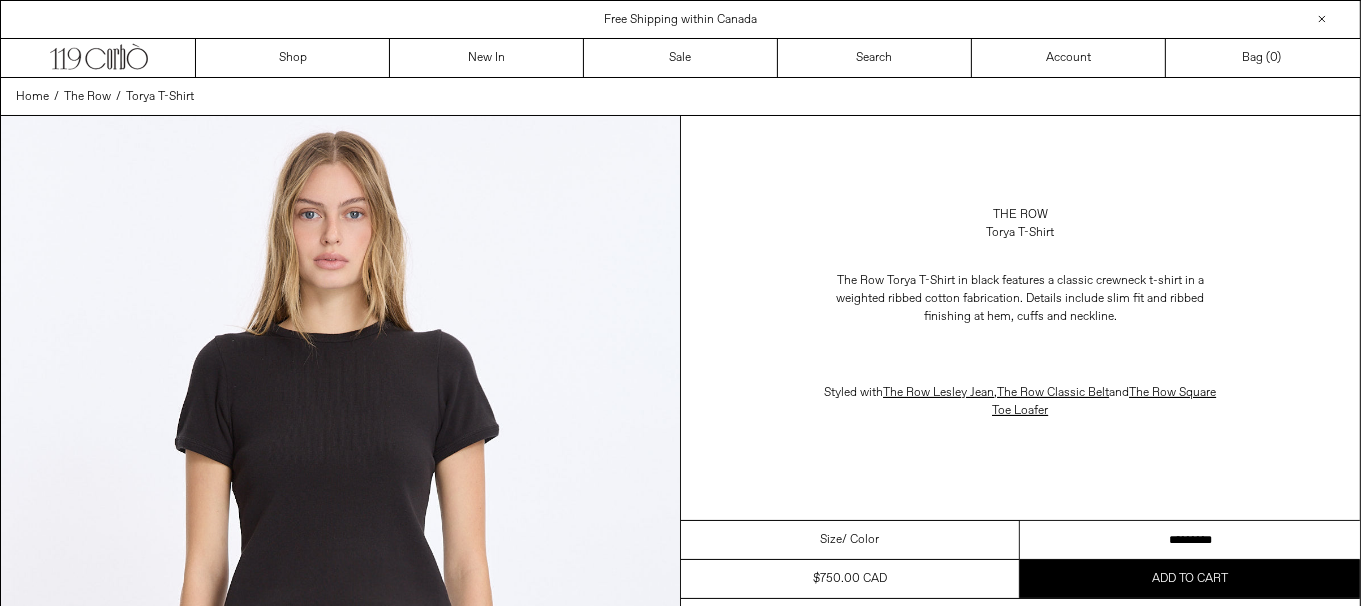 click on "**********" at bounding box center [1190, 540] 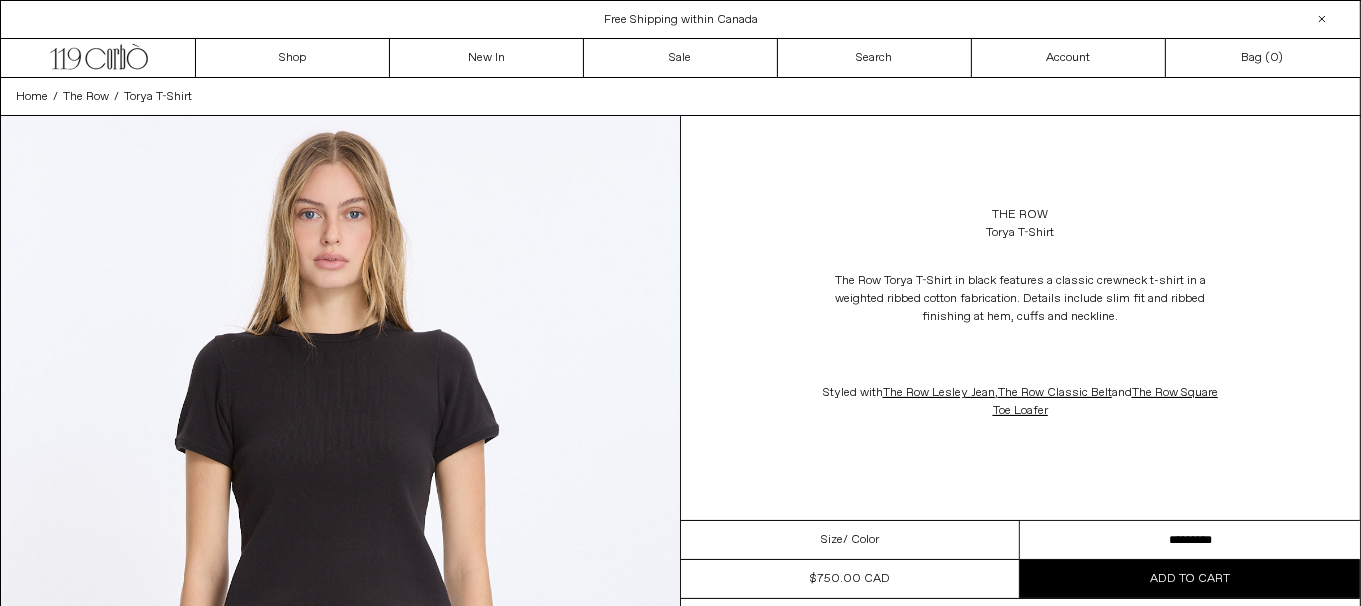scroll, scrollTop: 0, scrollLeft: 0, axis: both 